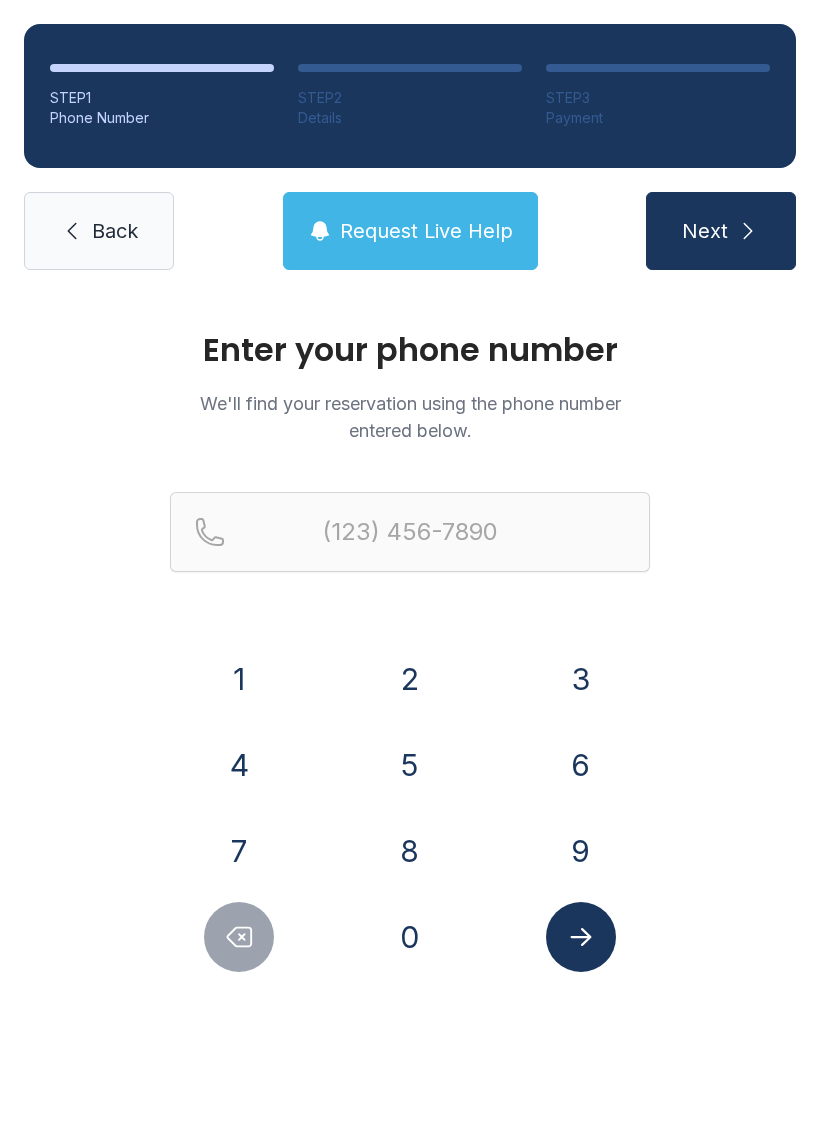 scroll, scrollTop: 0, scrollLeft: 0, axis: both 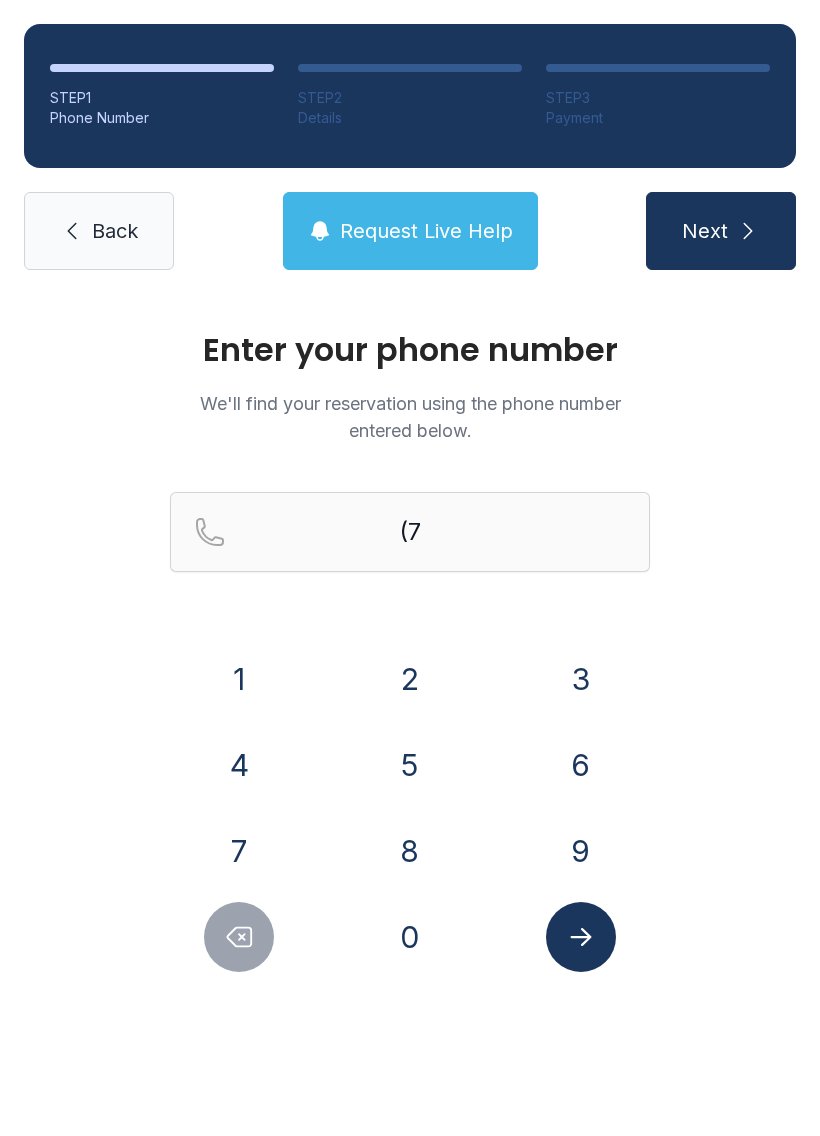 click on "7" at bounding box center [239, 679] 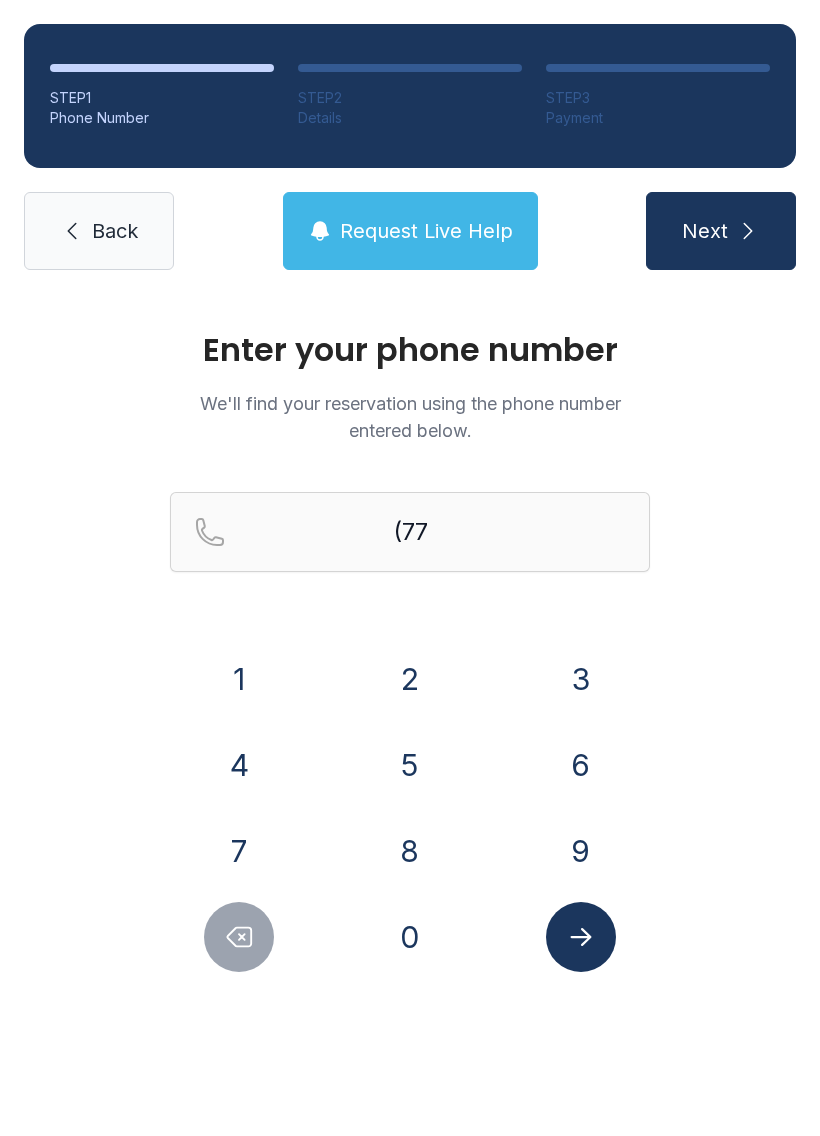 click on "0" at bounding box center [239, 679] 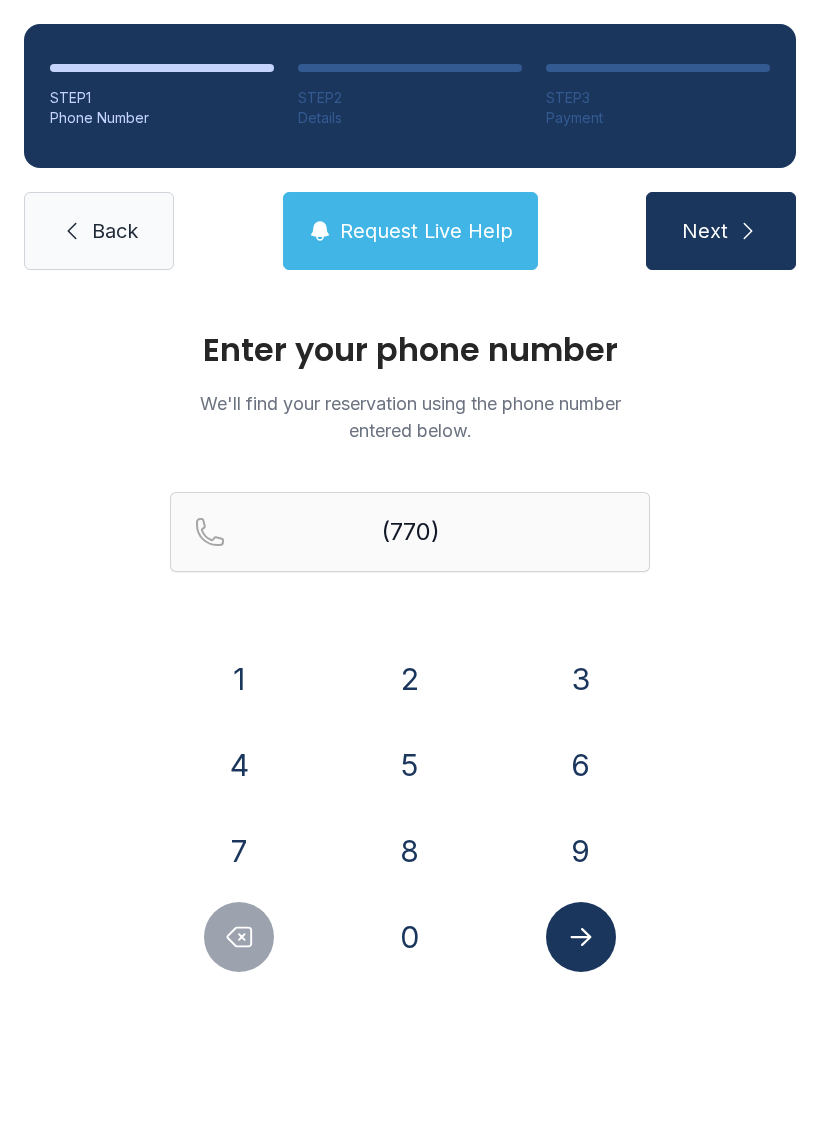 click on "6" at bounding box center [239, 679] 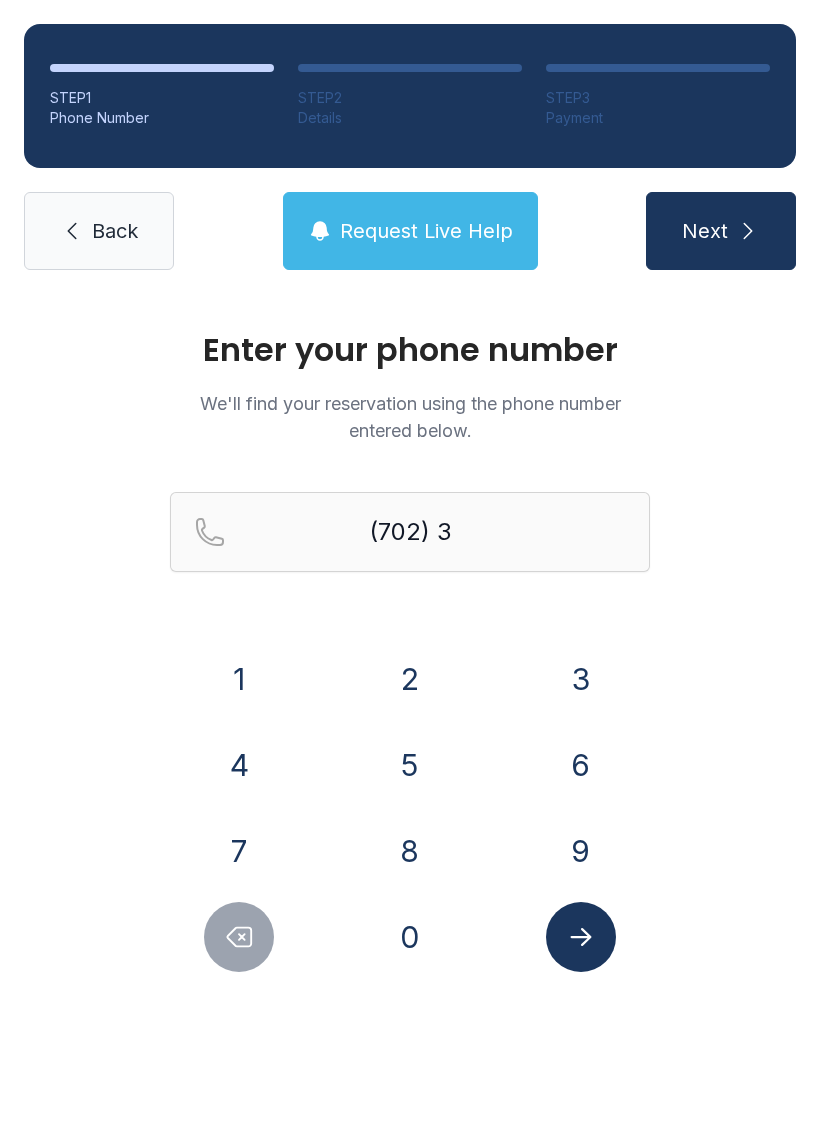 click on "0" at bounding box center [239, 679] 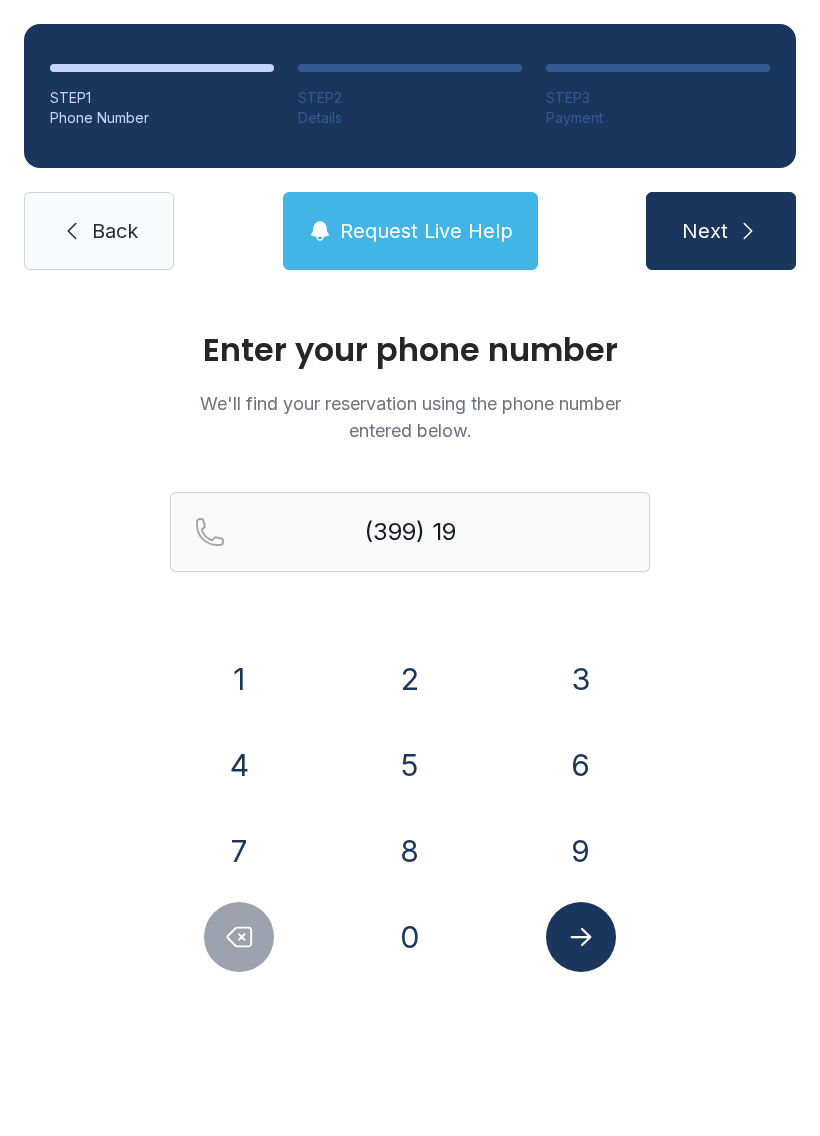 click on "8" at bounding box center [239, 679] 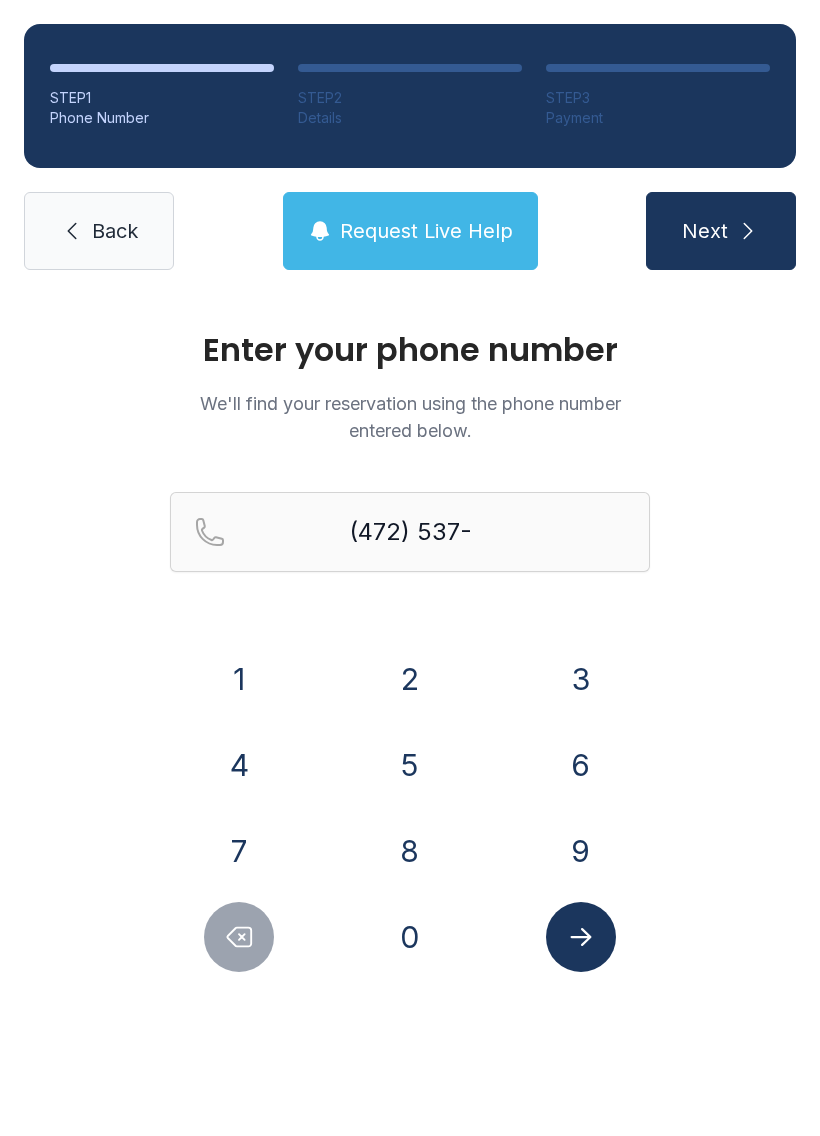click on "5" at bounding box center (239, 679) 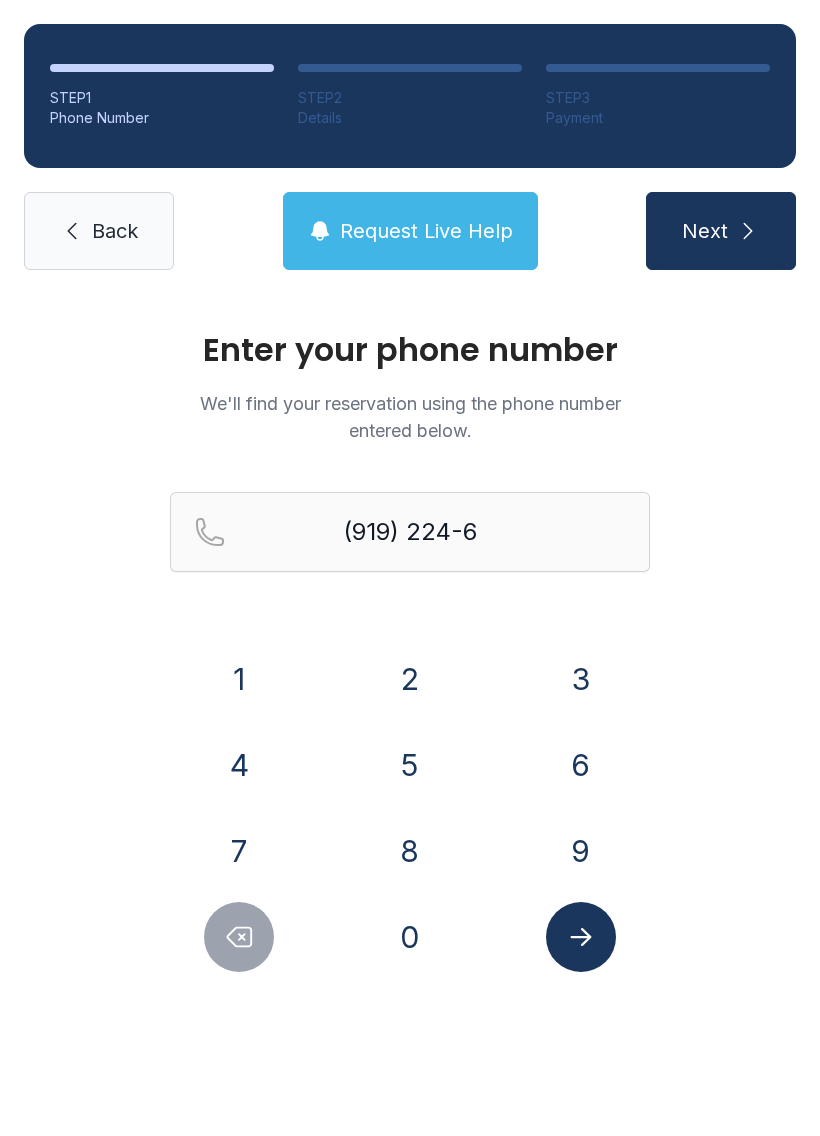click on "1" at bounding box center (239, 679) 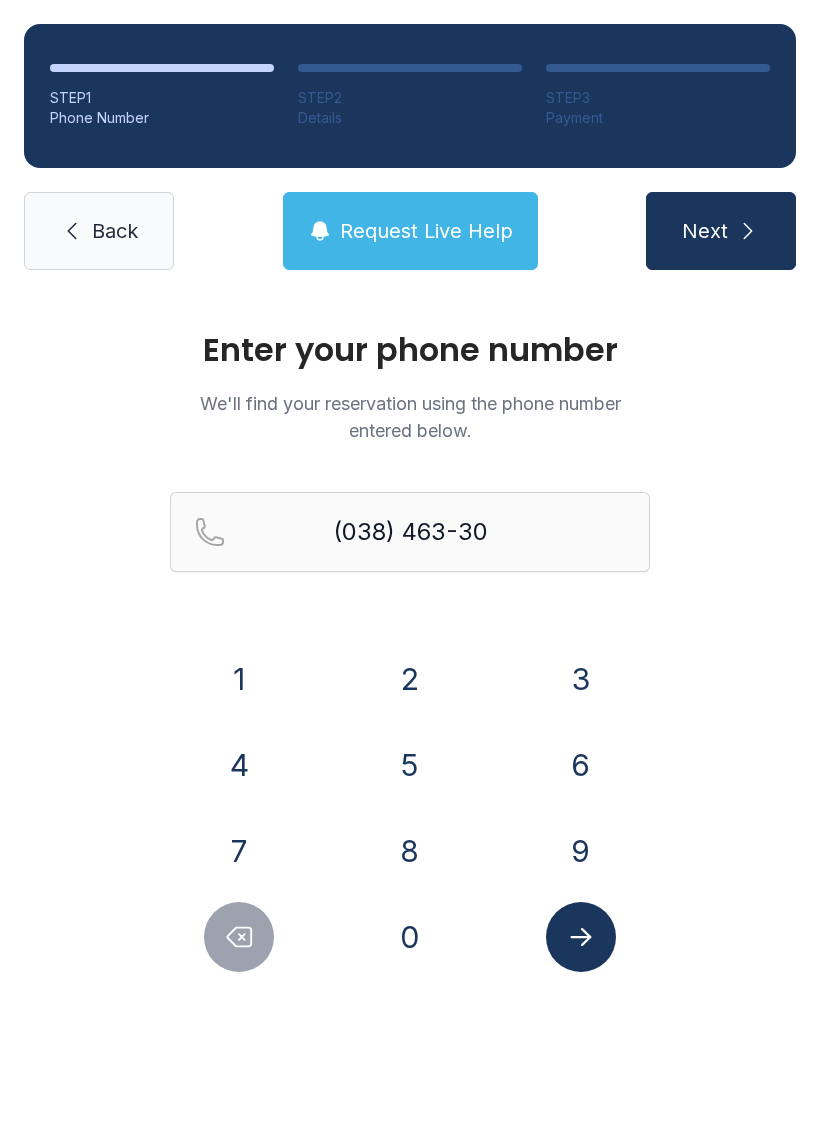 click on "3" at bounding box center [239, 679] 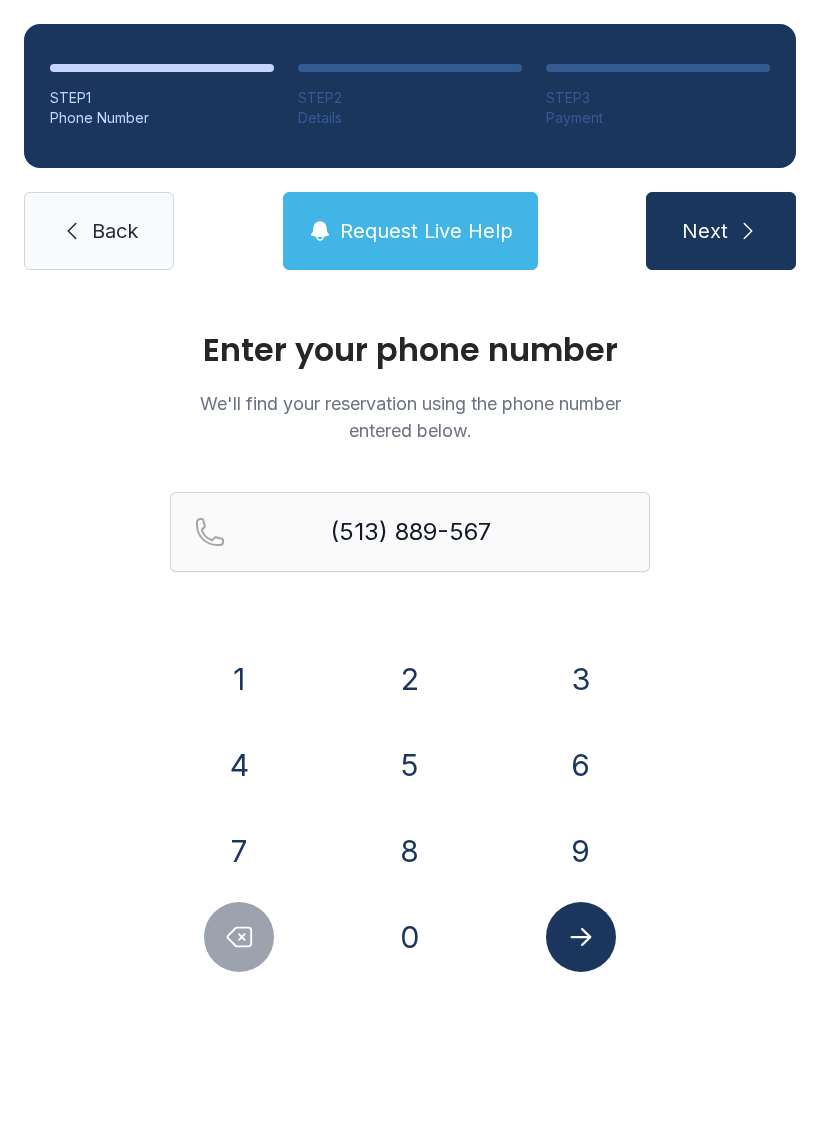 click on "7" at bounding box center (239, 679) 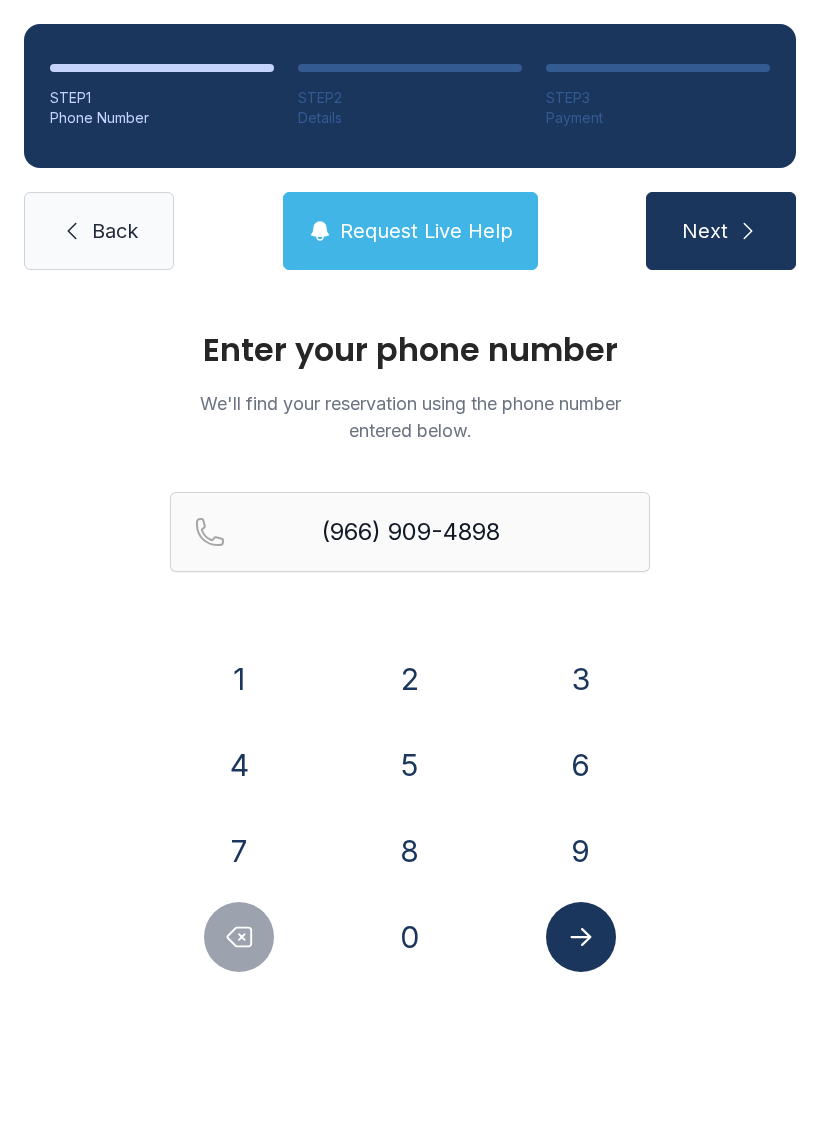 click at bounding box center [581, 937] 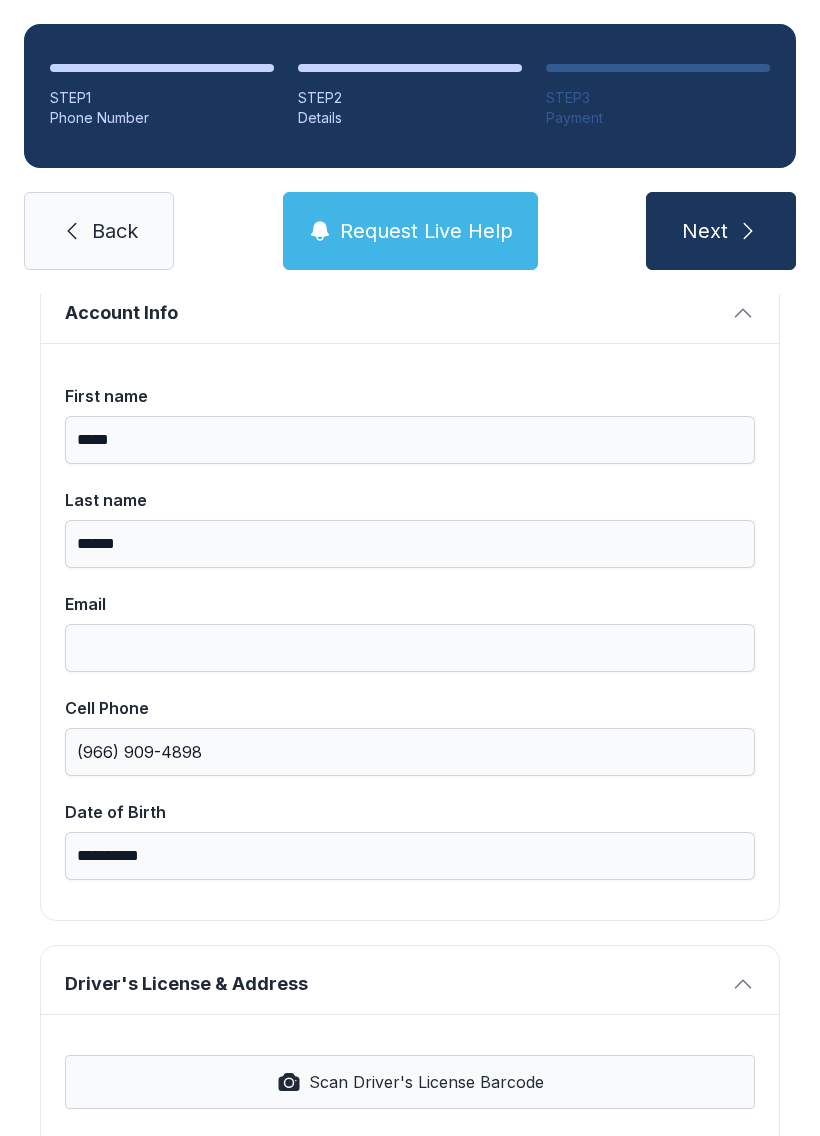 scroll, scrollTop: 125, scrollLeft: 0, axis: vertical 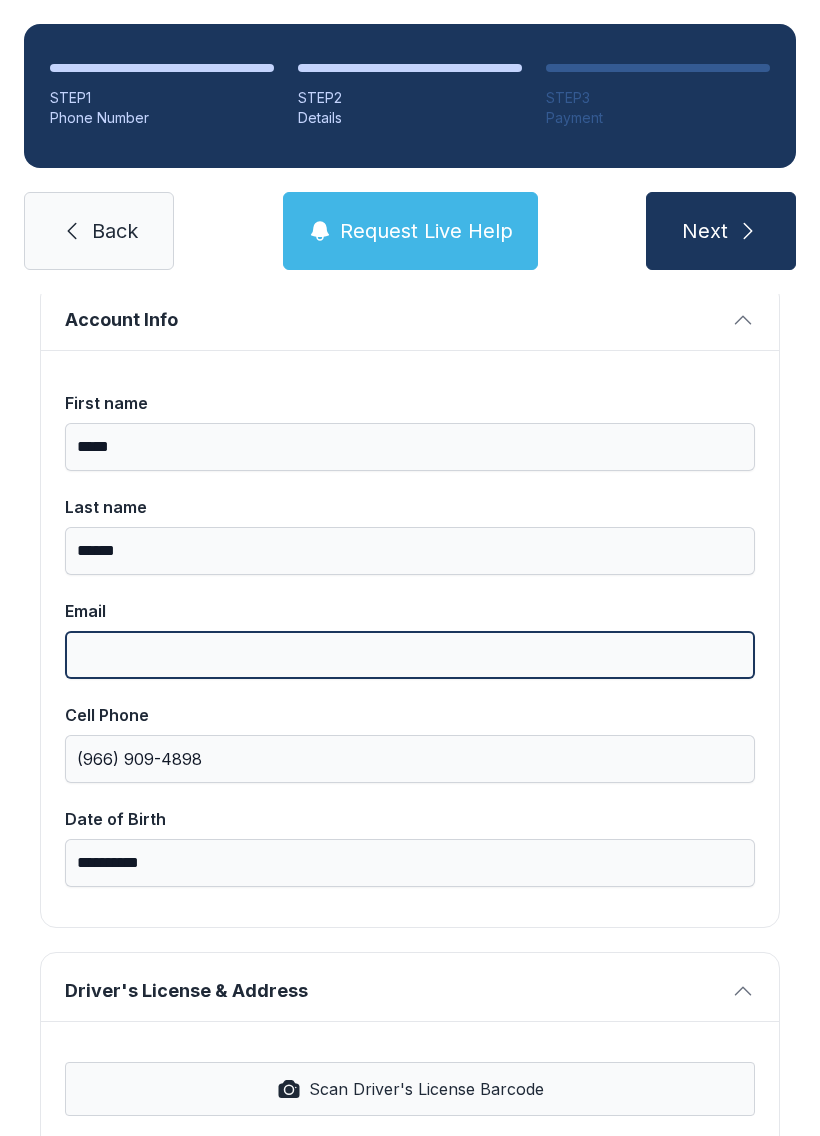 click on "Email" at bounding box center (410, 655) 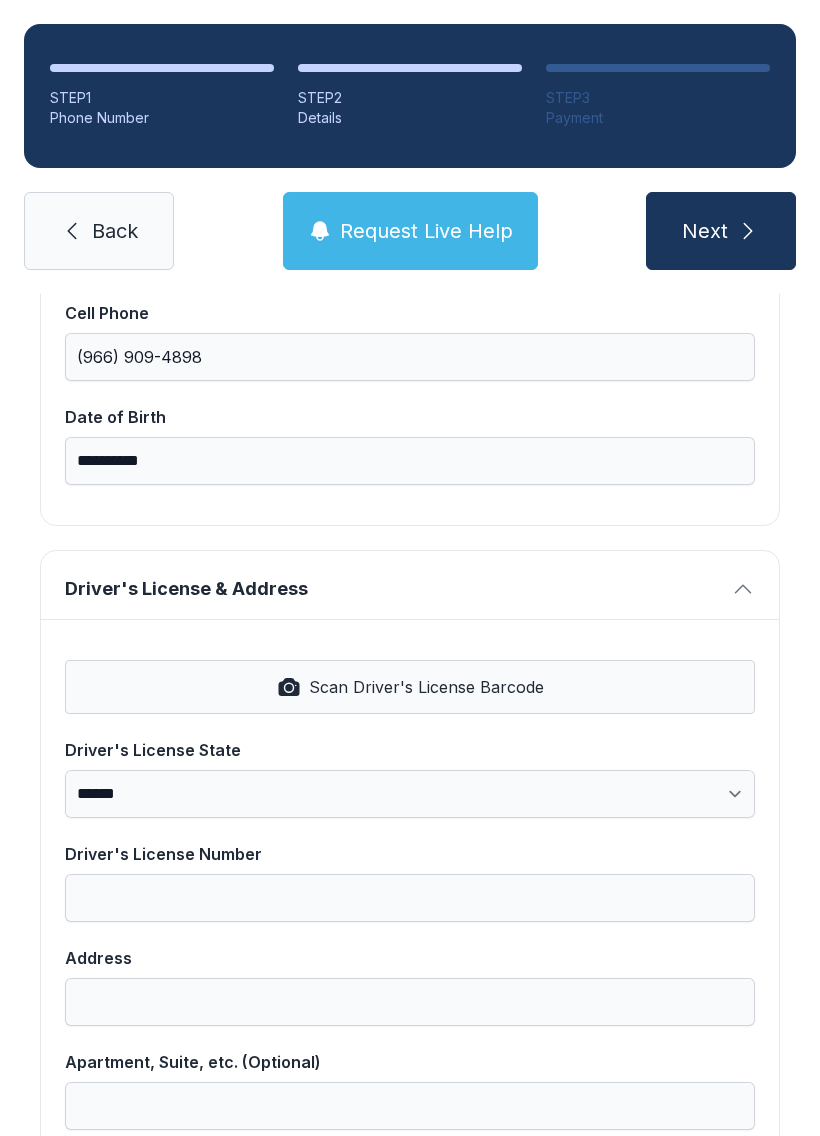 scroll, scrollTop: 530, scrollLeft: 0, axis: vertical 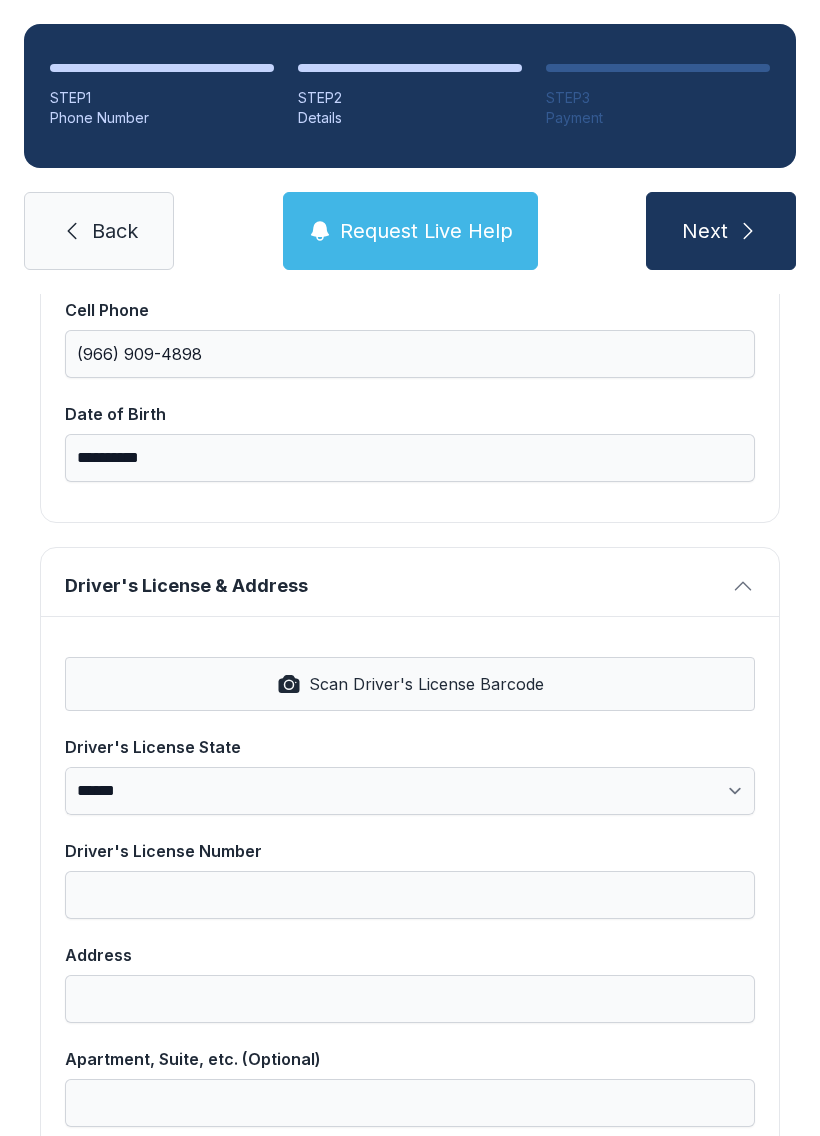 type on "**********" 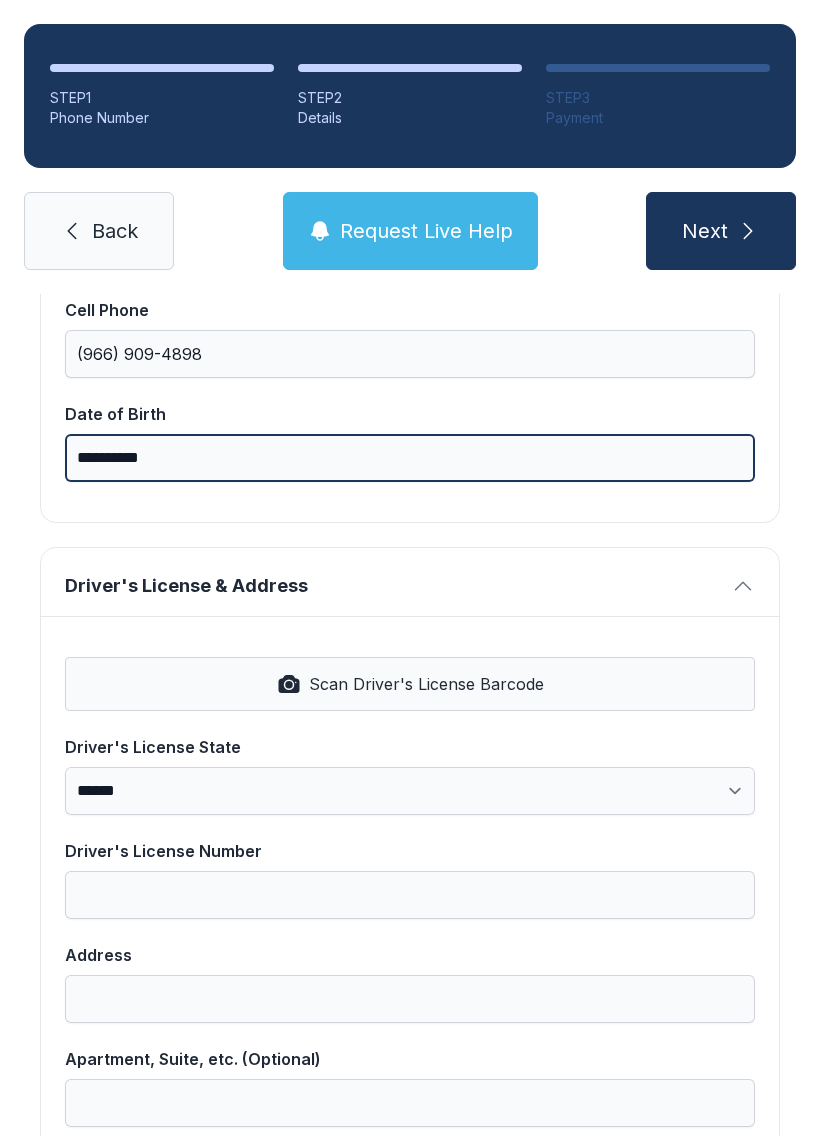 click on "**********" at bounding box center [410, 458] 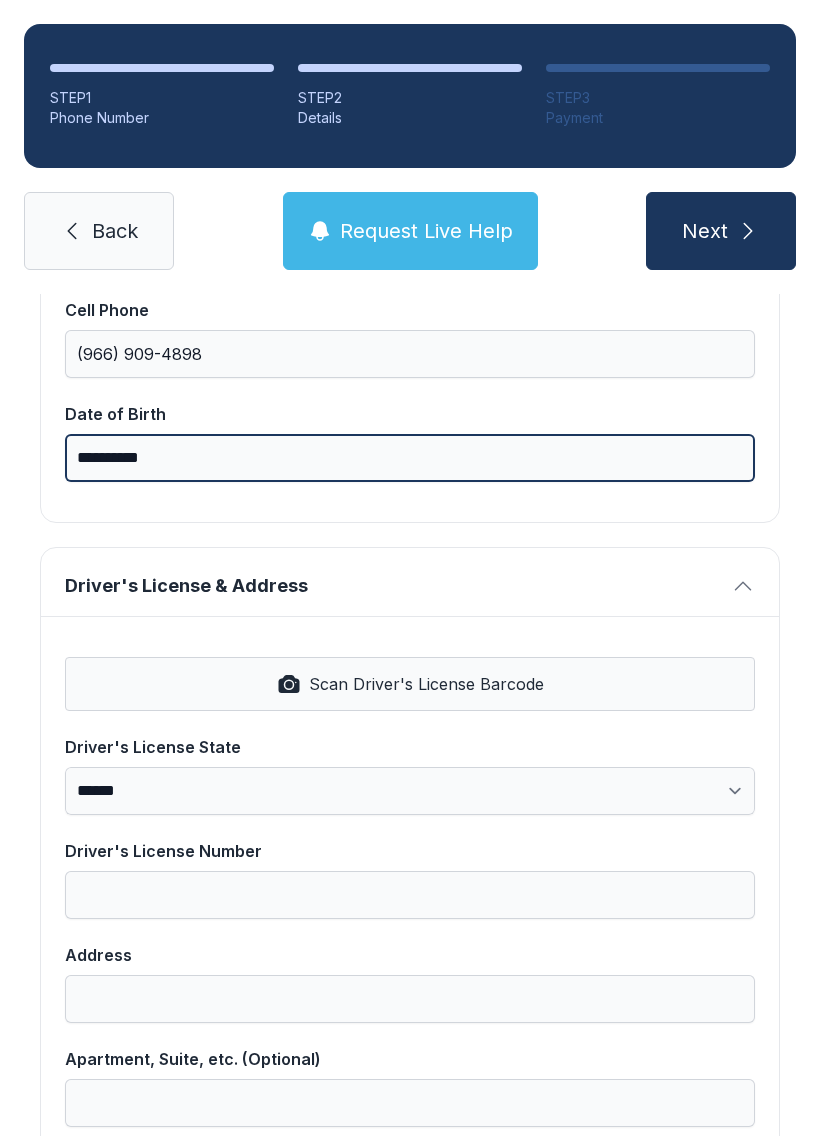type on "**********" 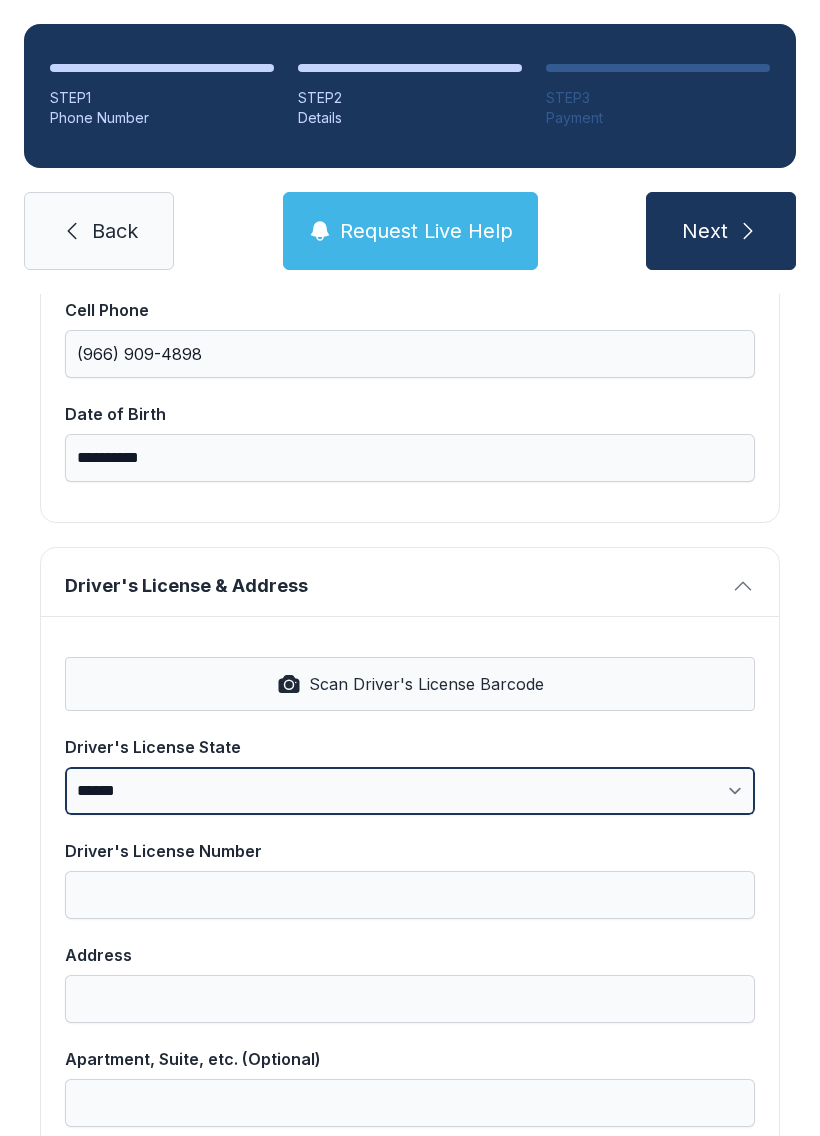 scroll, scrollTop: 44, scrollLeft: 0, axis: vertical 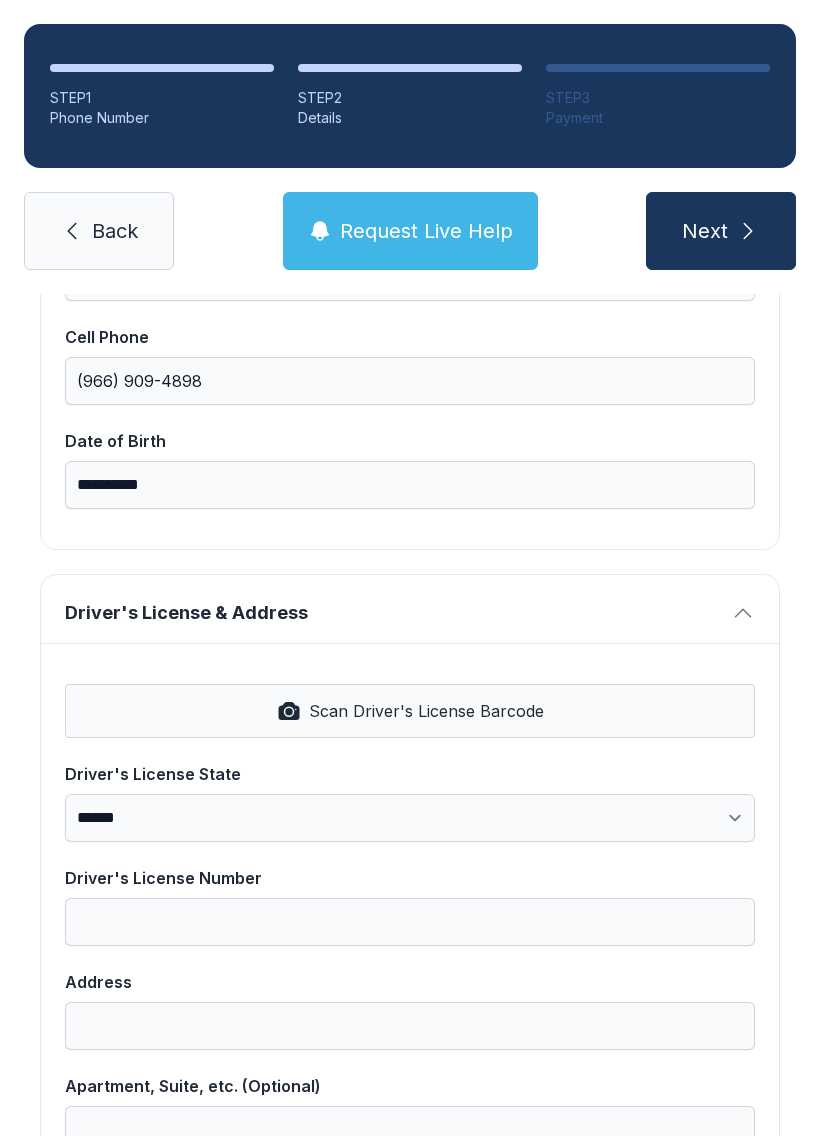 click on "Scan Driver's License Barcode" at bounding box center (410, 711) 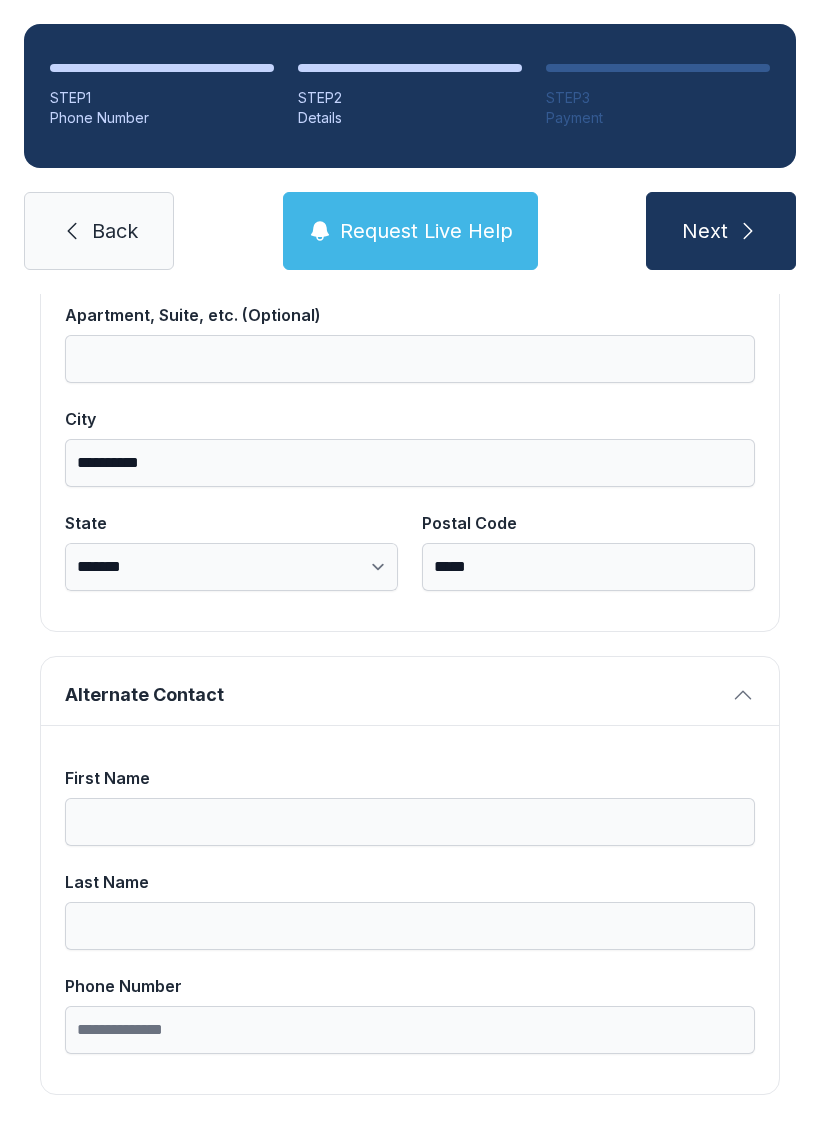 scroll, scrollTop: 1269, scrollLeft: 0, axis: vertical 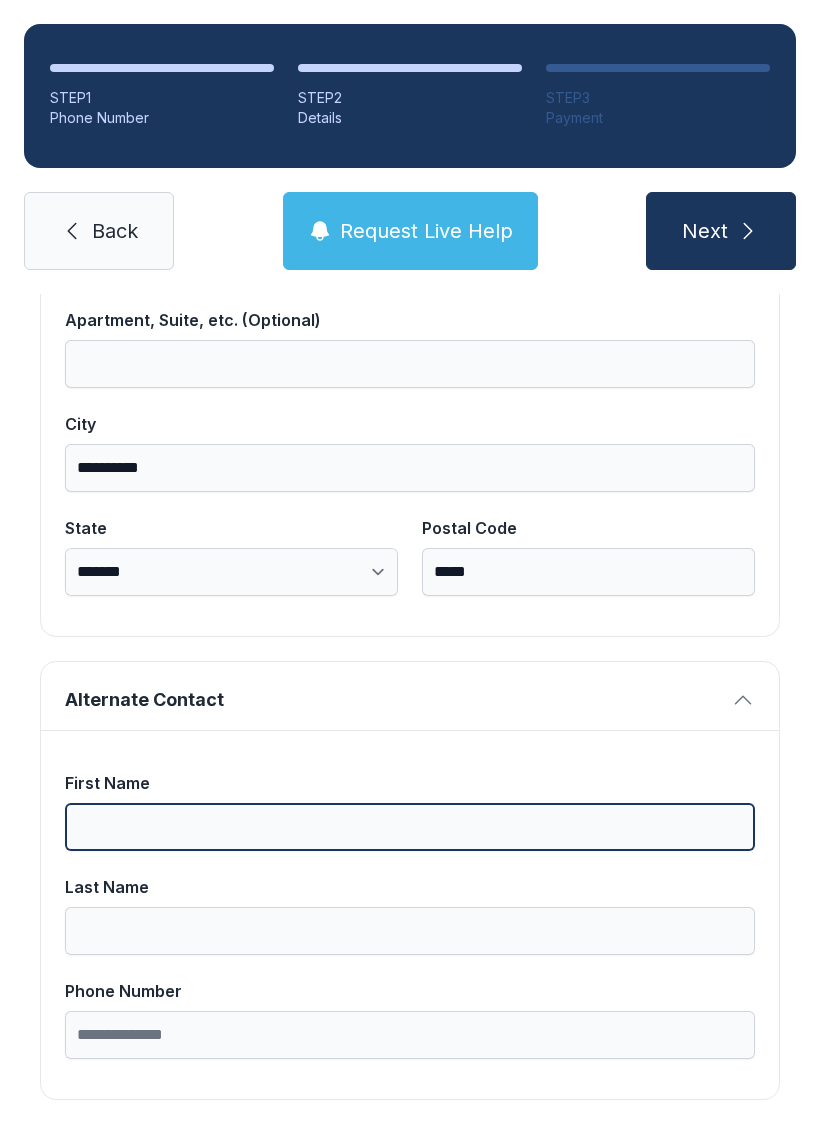 click on "First Name" at bounding box center [410, 827] 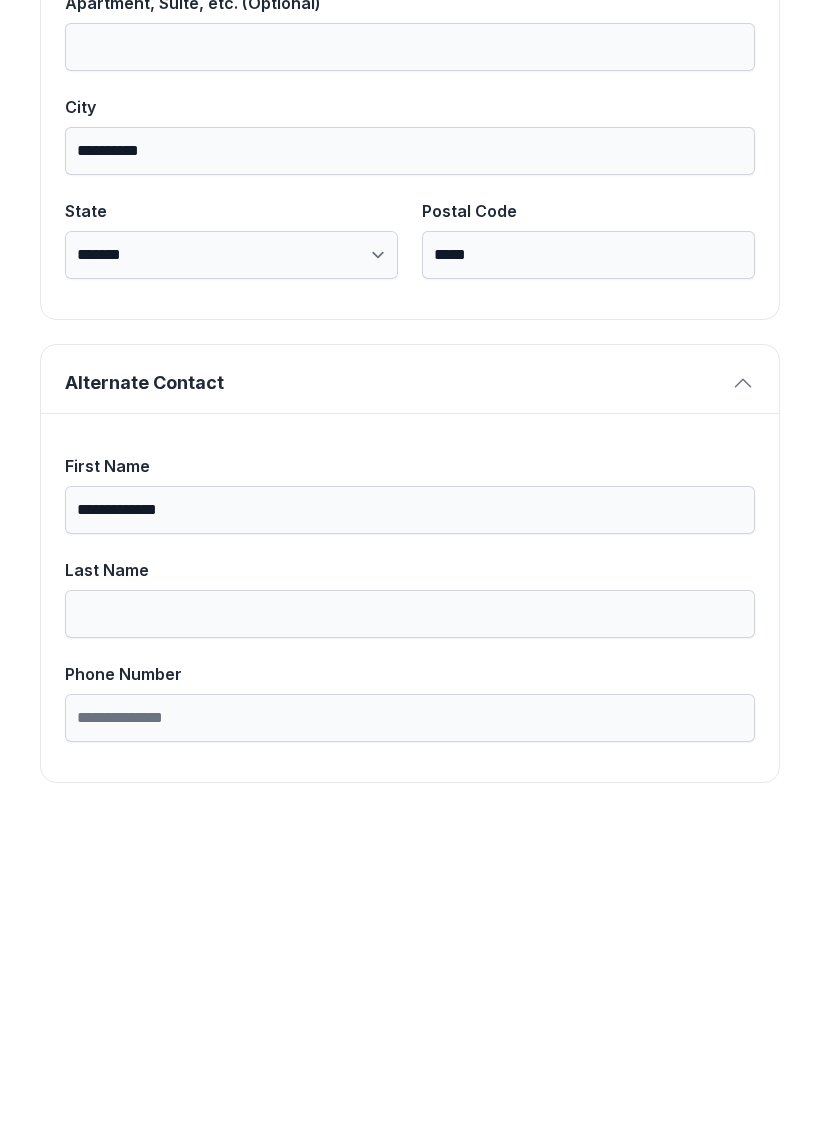 click on "Last Name" at bounding box center (410, 931) 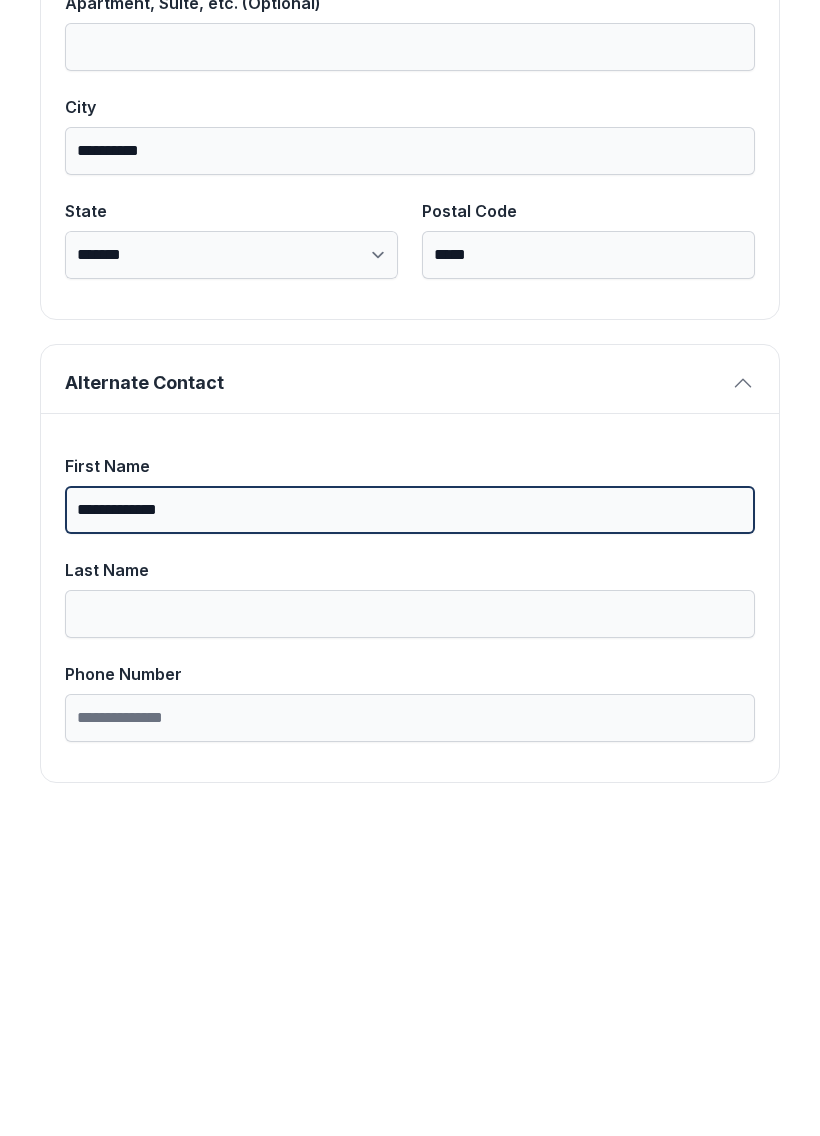 click on "**********" at bounding box center (410, 827) 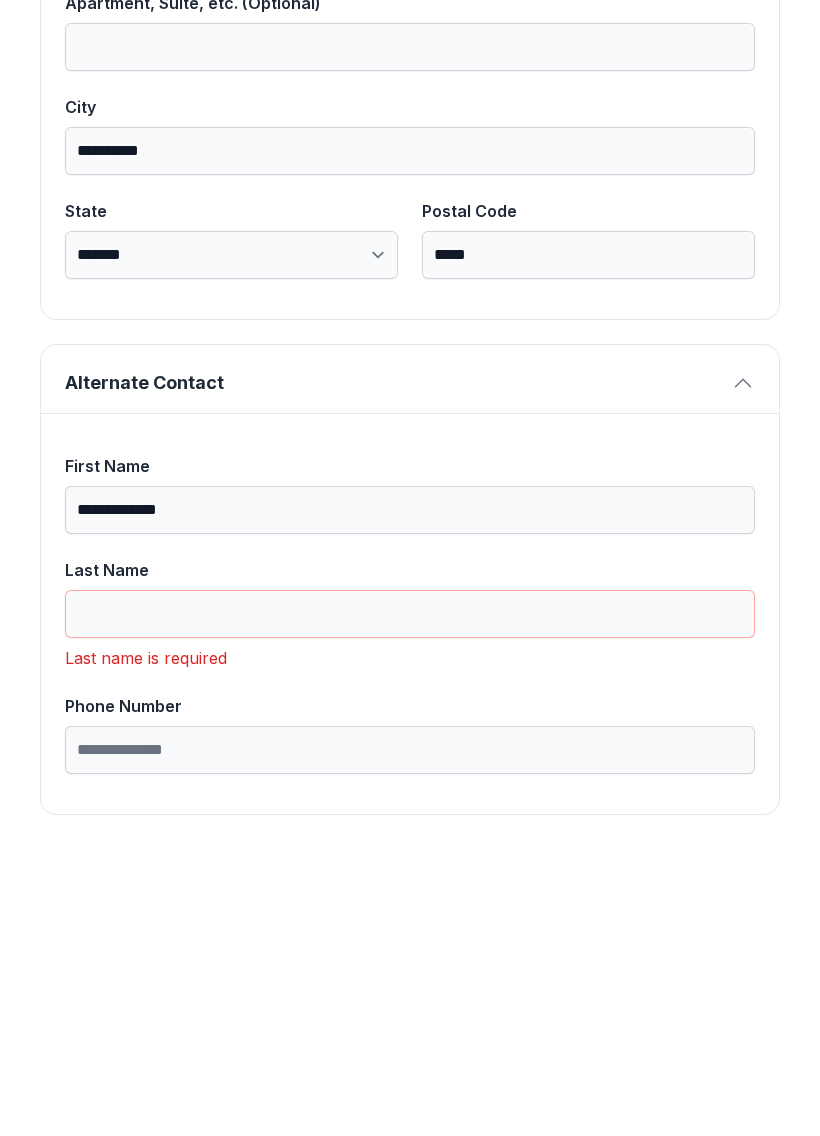 click on "**********" at bounding box center (410, 827) 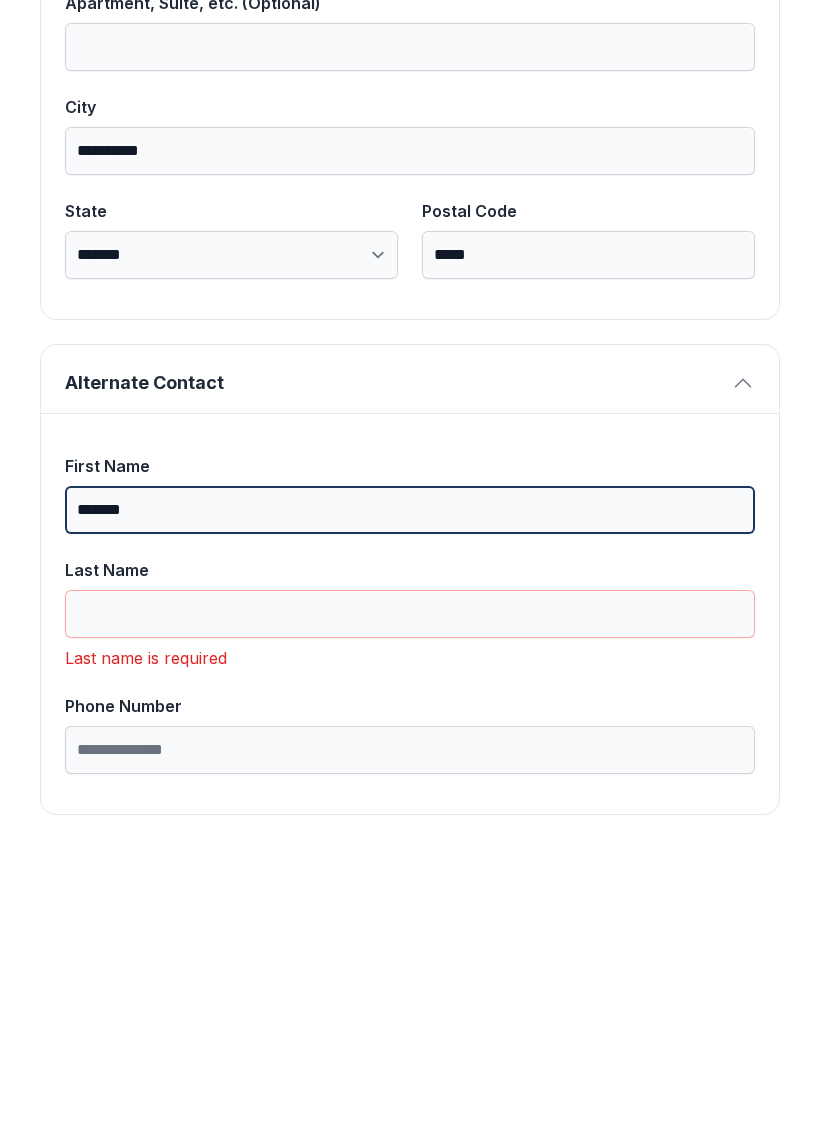 type on "******" 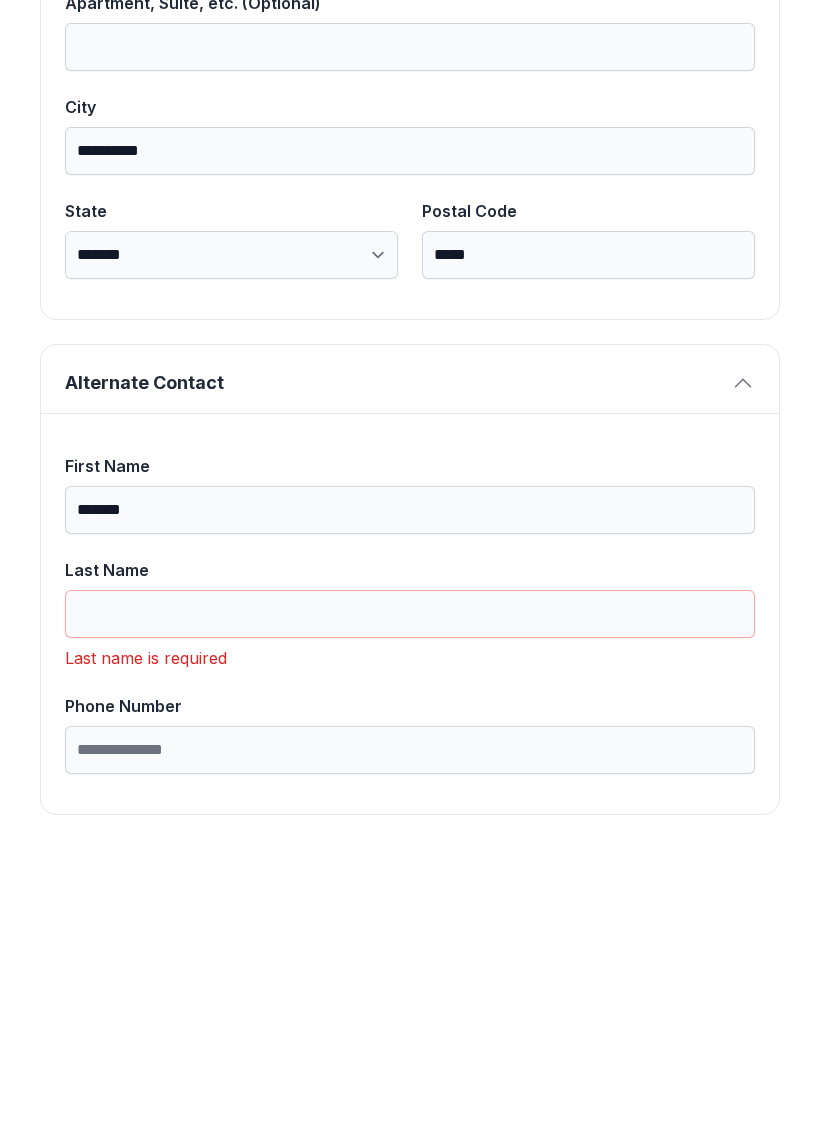 click on "Last Name" at bounding box center (410, 931) 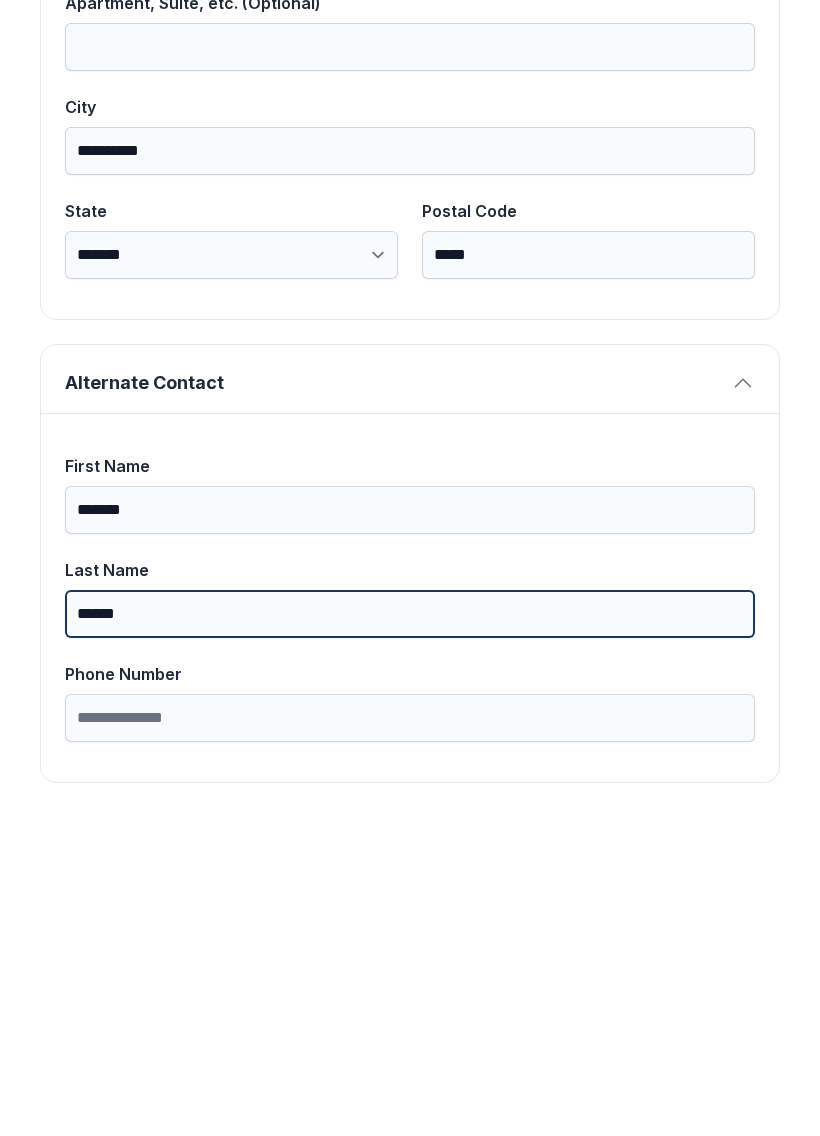 type on "******" 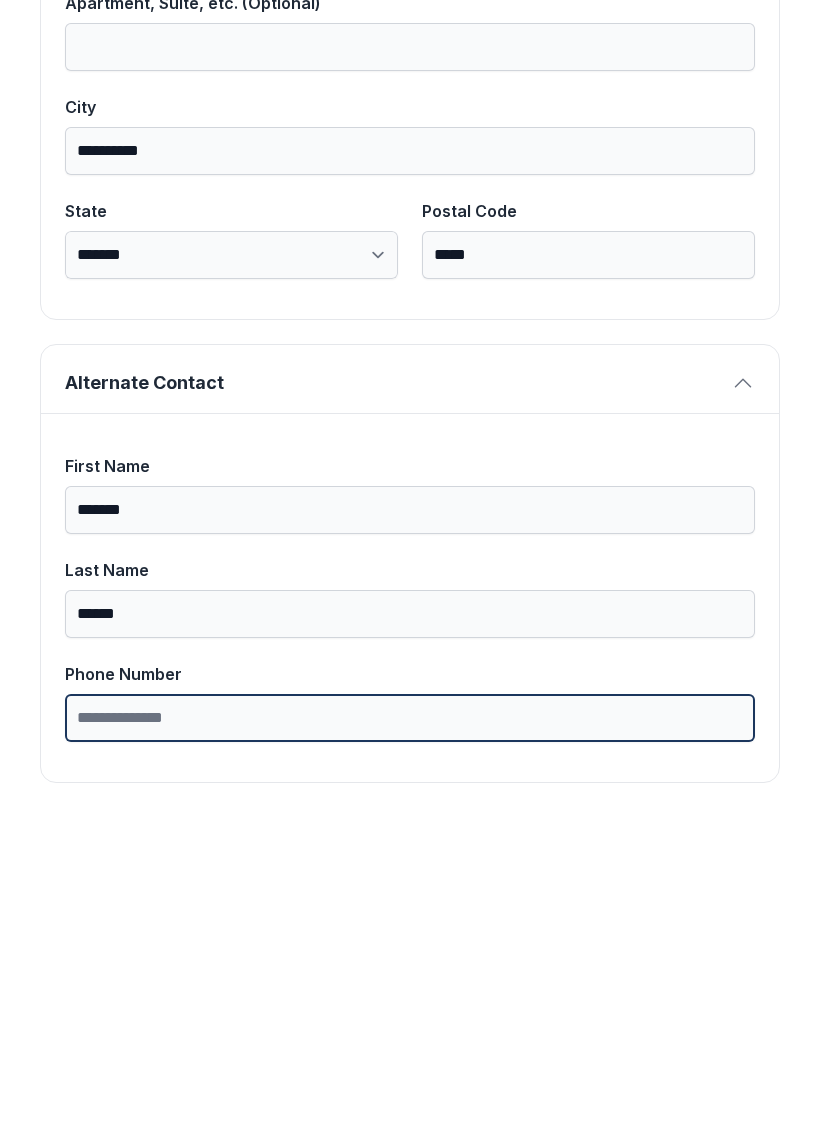 click on "Phone Number" at bounding box center [410, 1035] 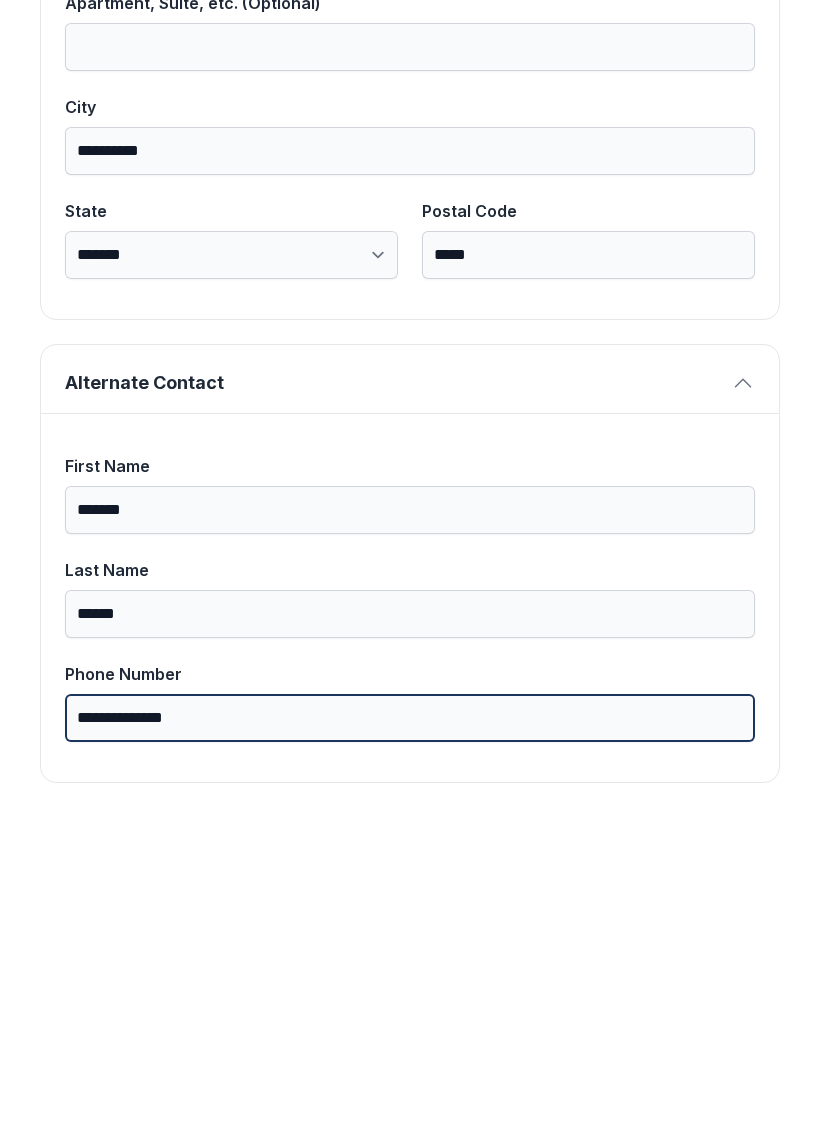 type on "**********" 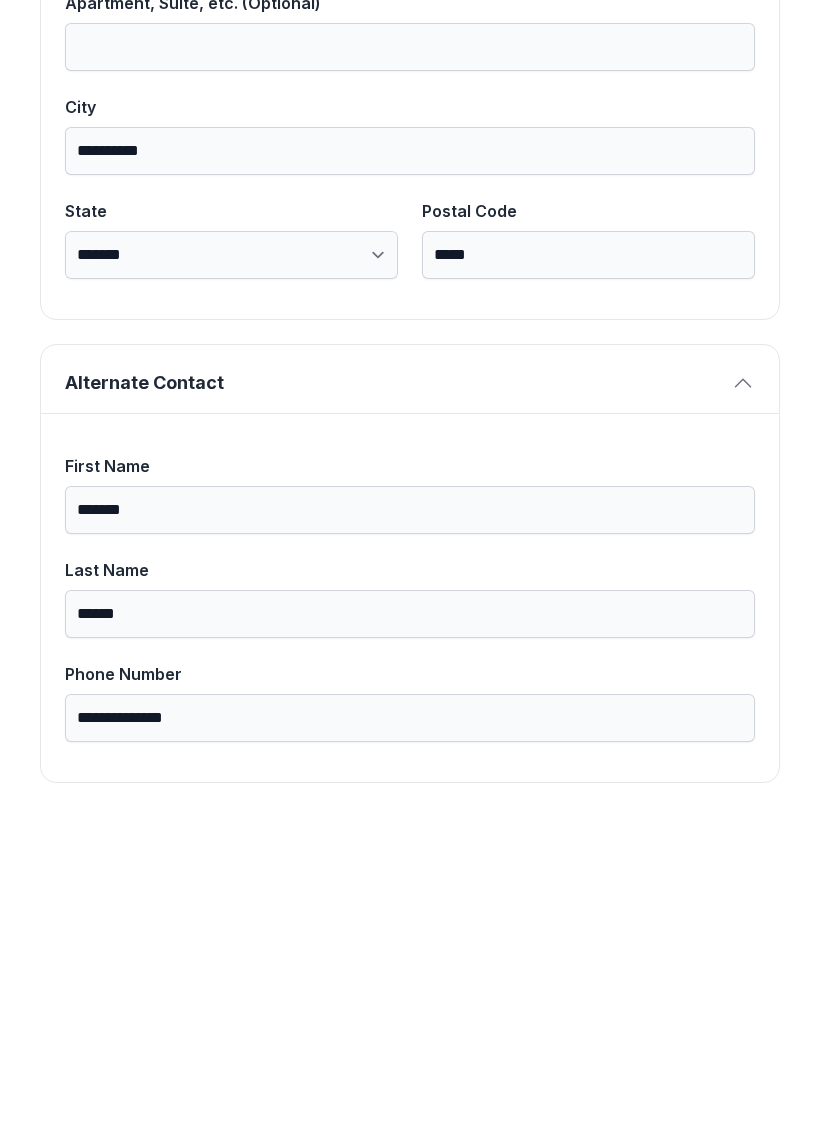 click on "**********" at bounding box center (410, 102) 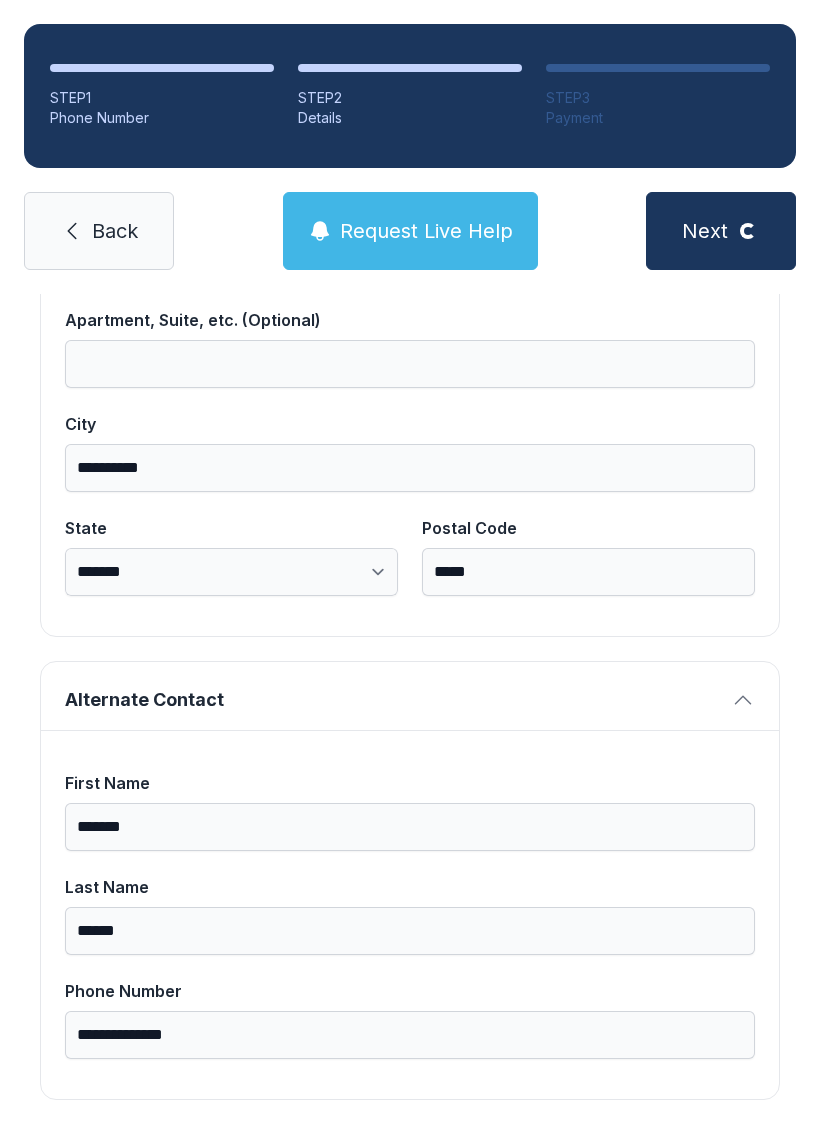 scroll, scrollTop: 0, scrollLeft: 0, axis: both 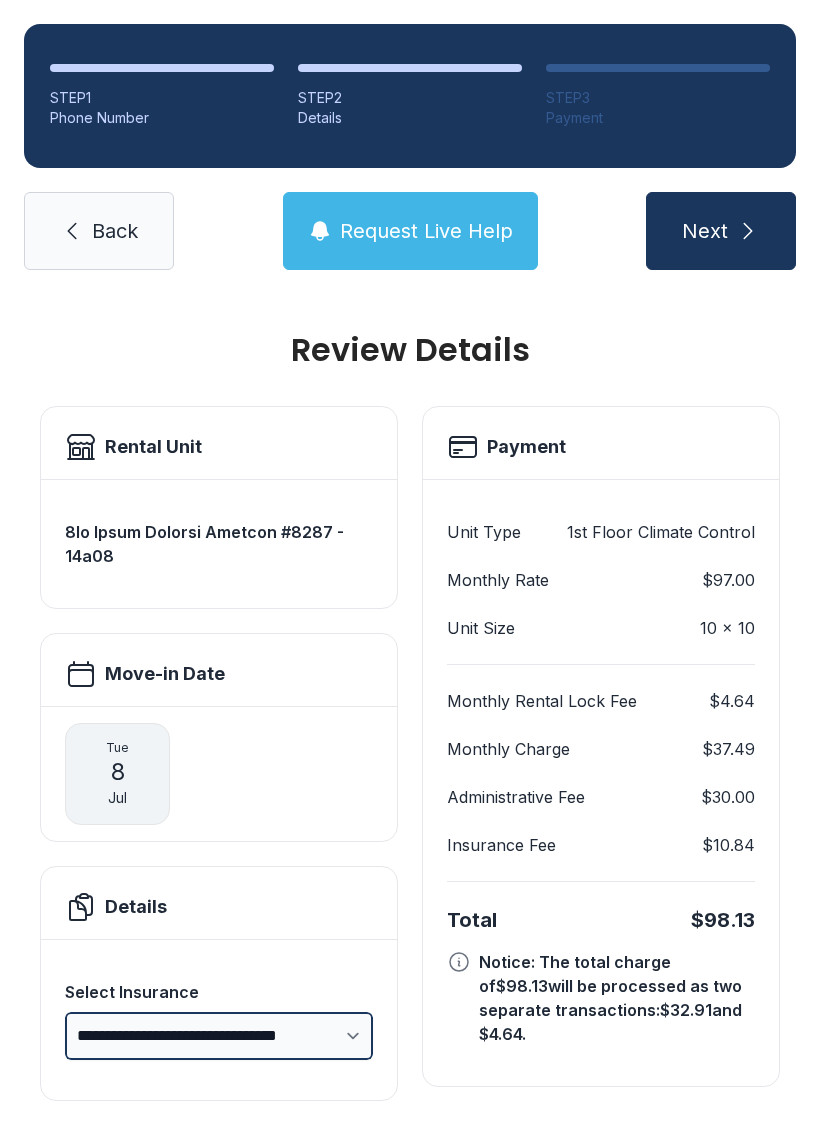 click on "**********" at bounding box center (219, 1036) 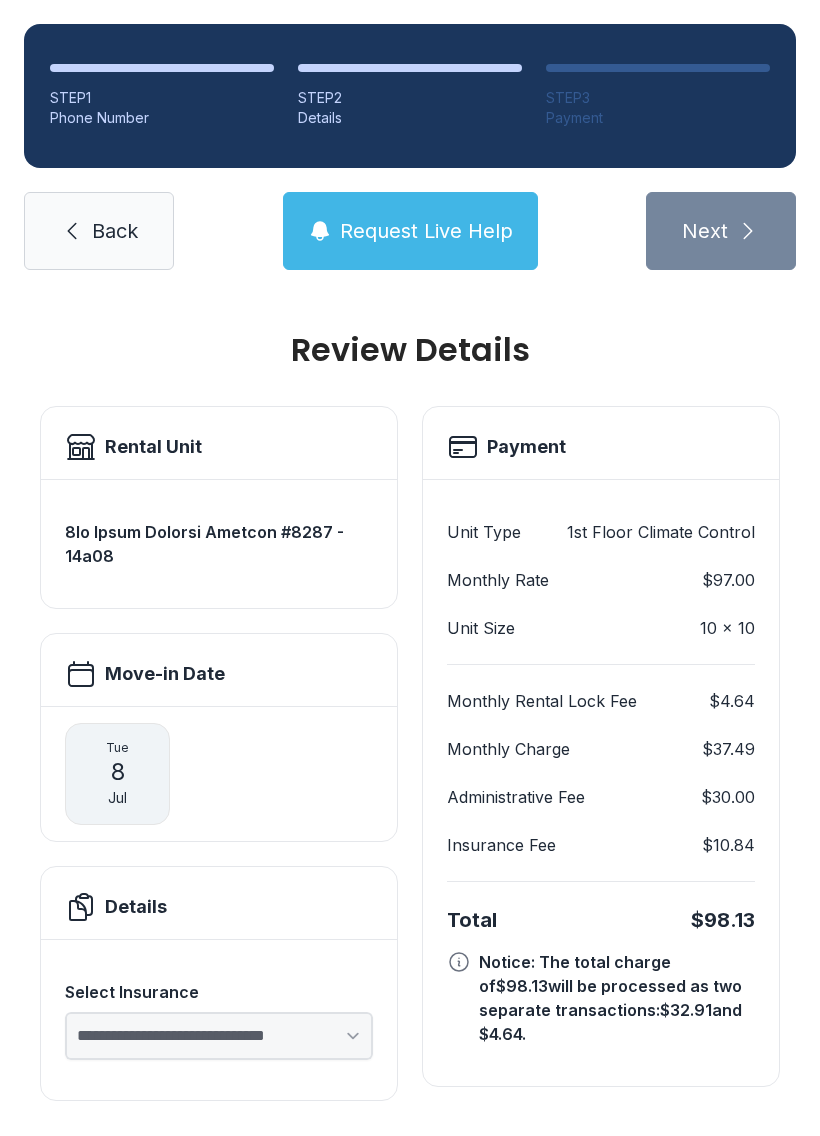 click on "**********" at bounding box center [219, 1036] 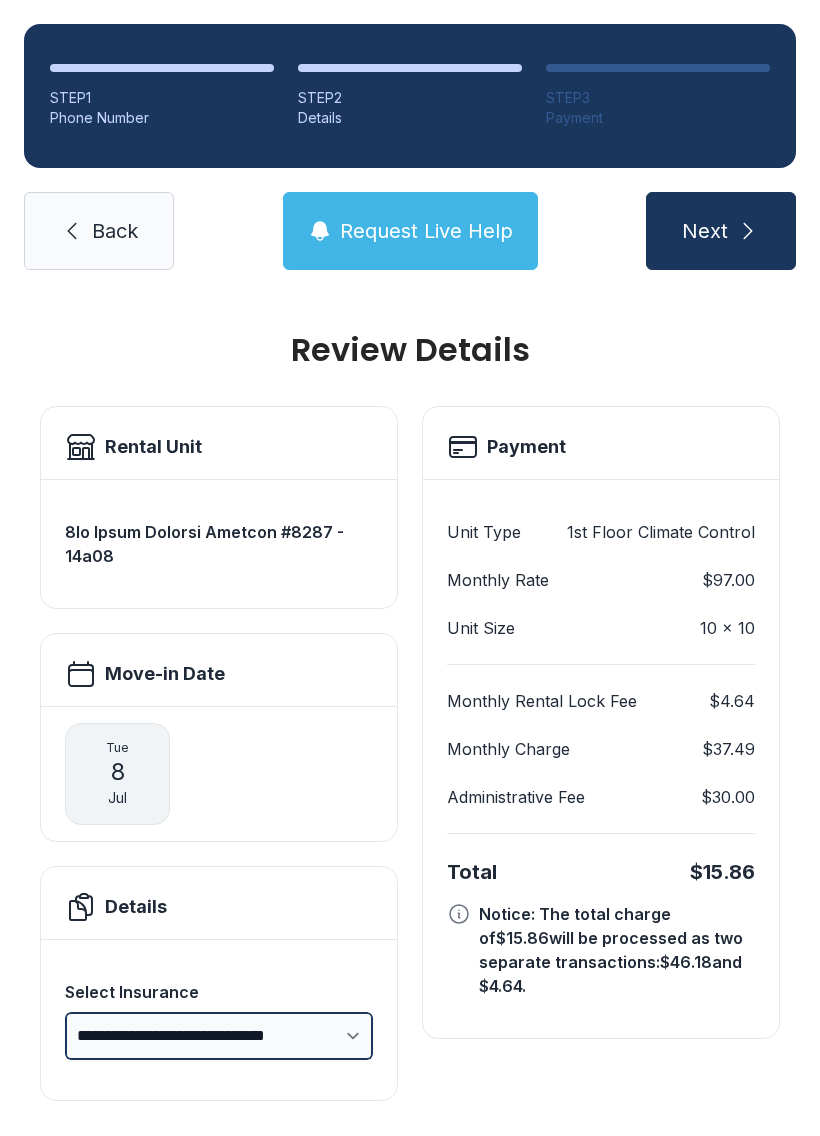 click on "**********" at bounding box center (219, 1036) 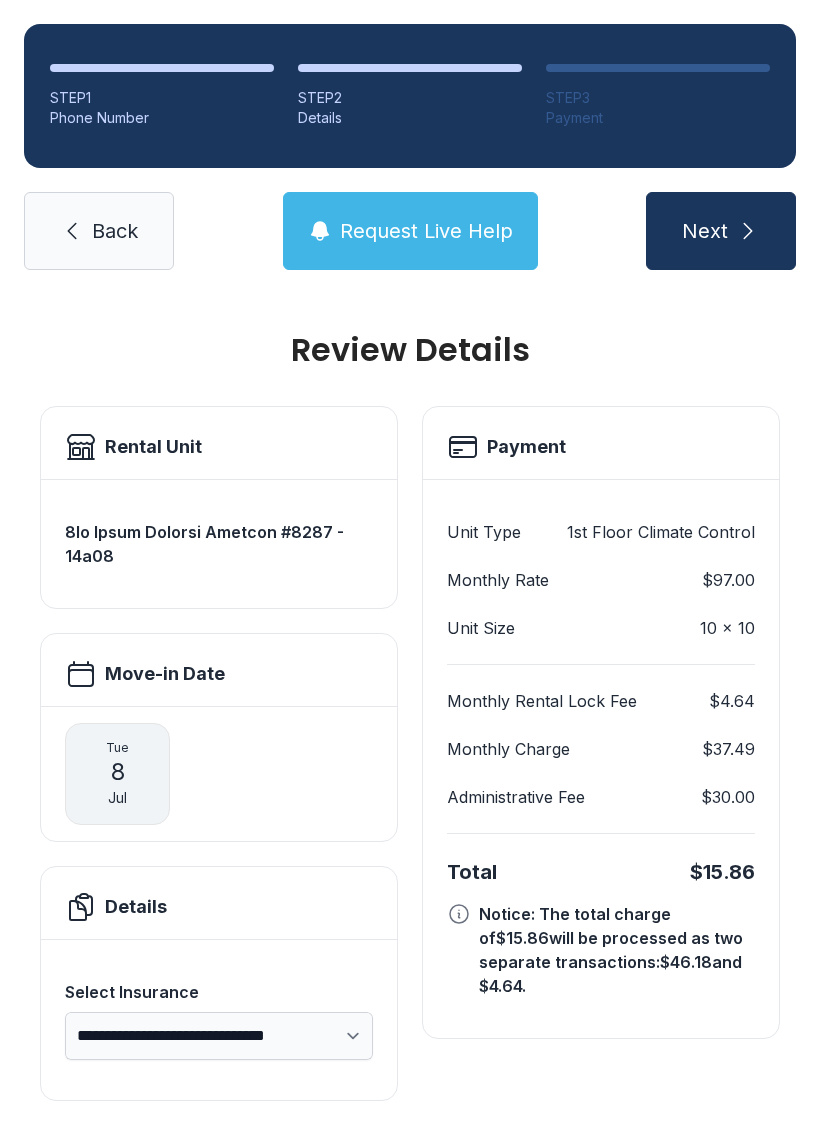 click on "Back" at bounding box center [115, 231] 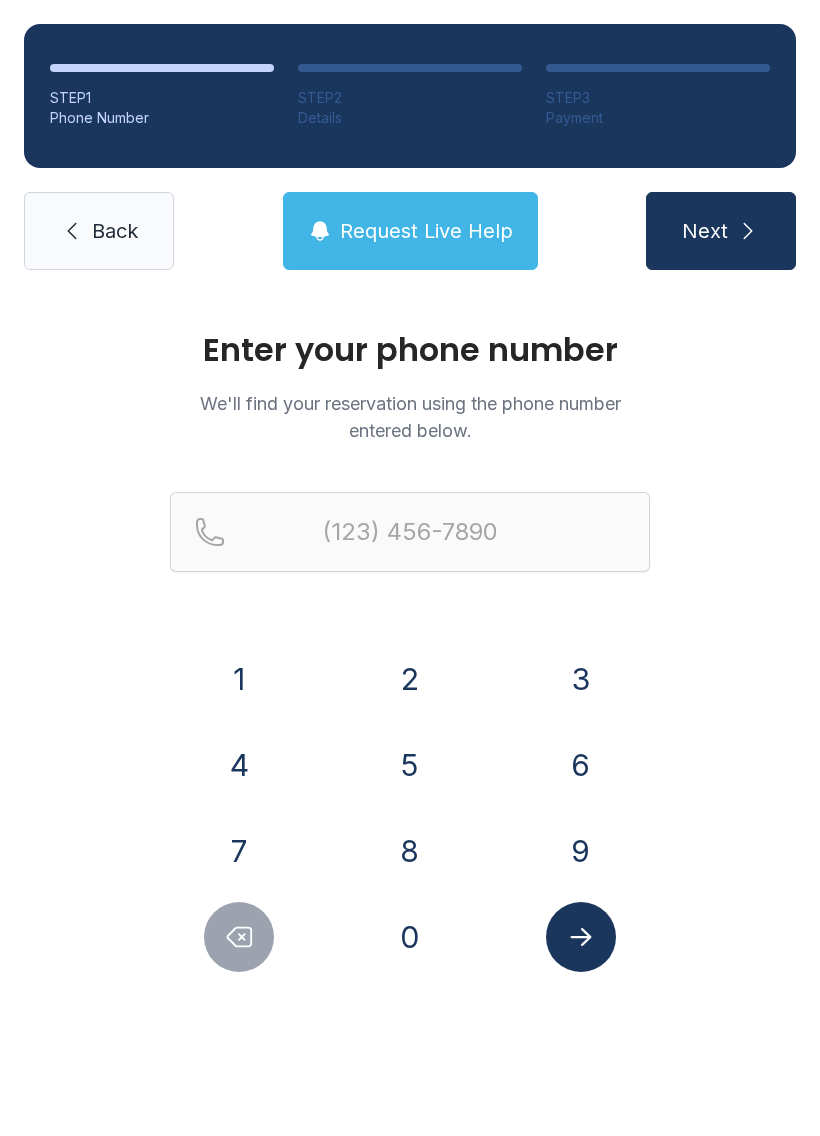 click on "Back" at bounding box center [99, 231] 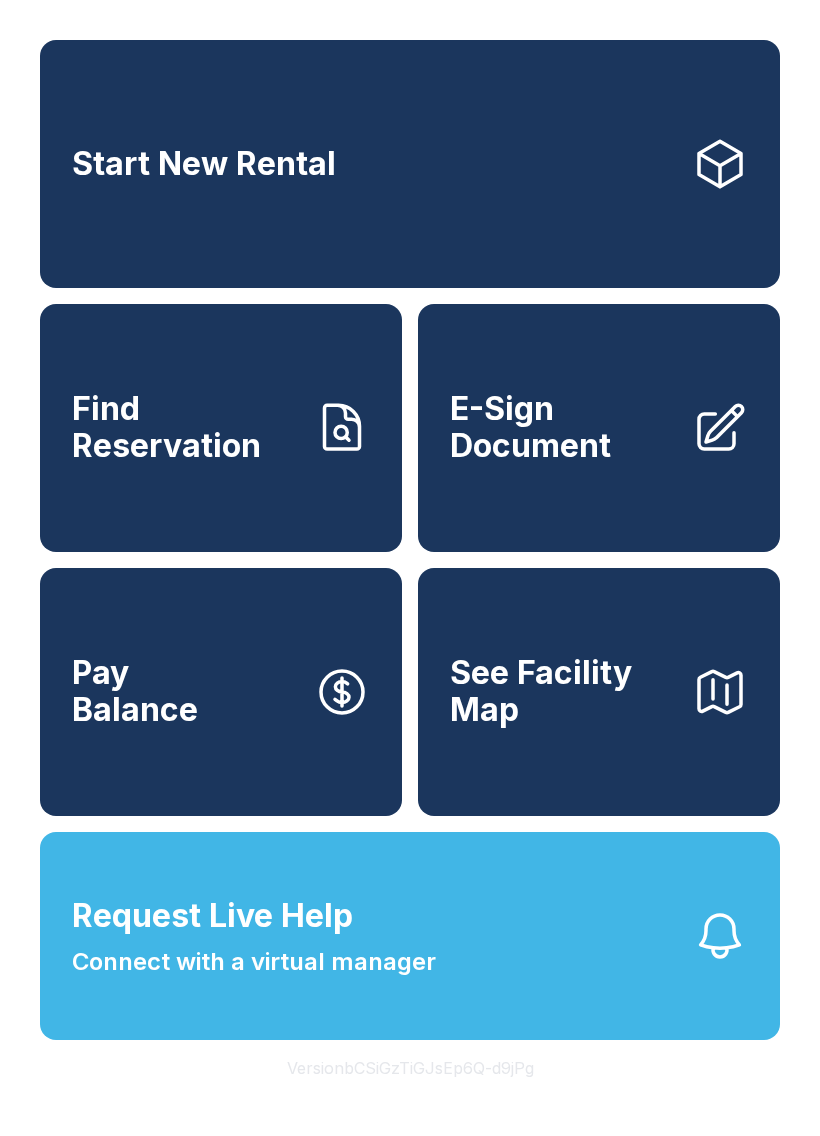 click on "E-Sign Document" at bounding box center [599, 428] 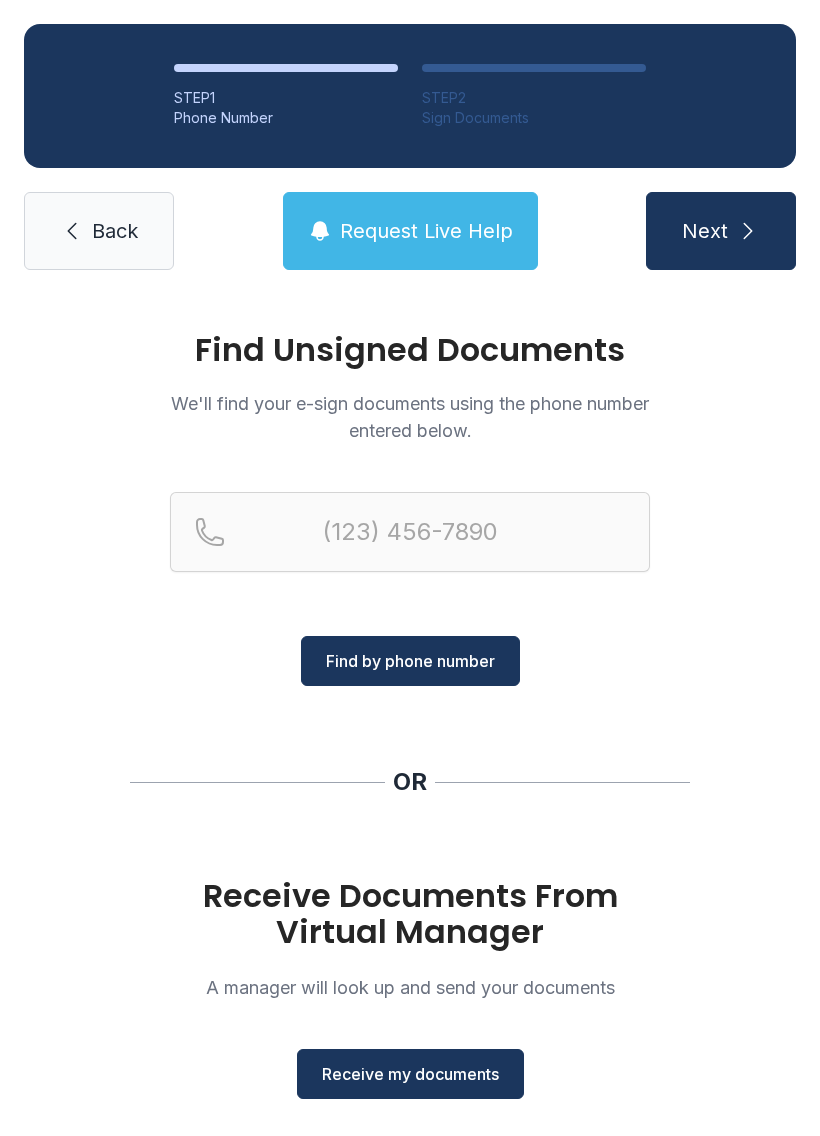 click on "Receive my documents" at bounding box center (410, 1074) 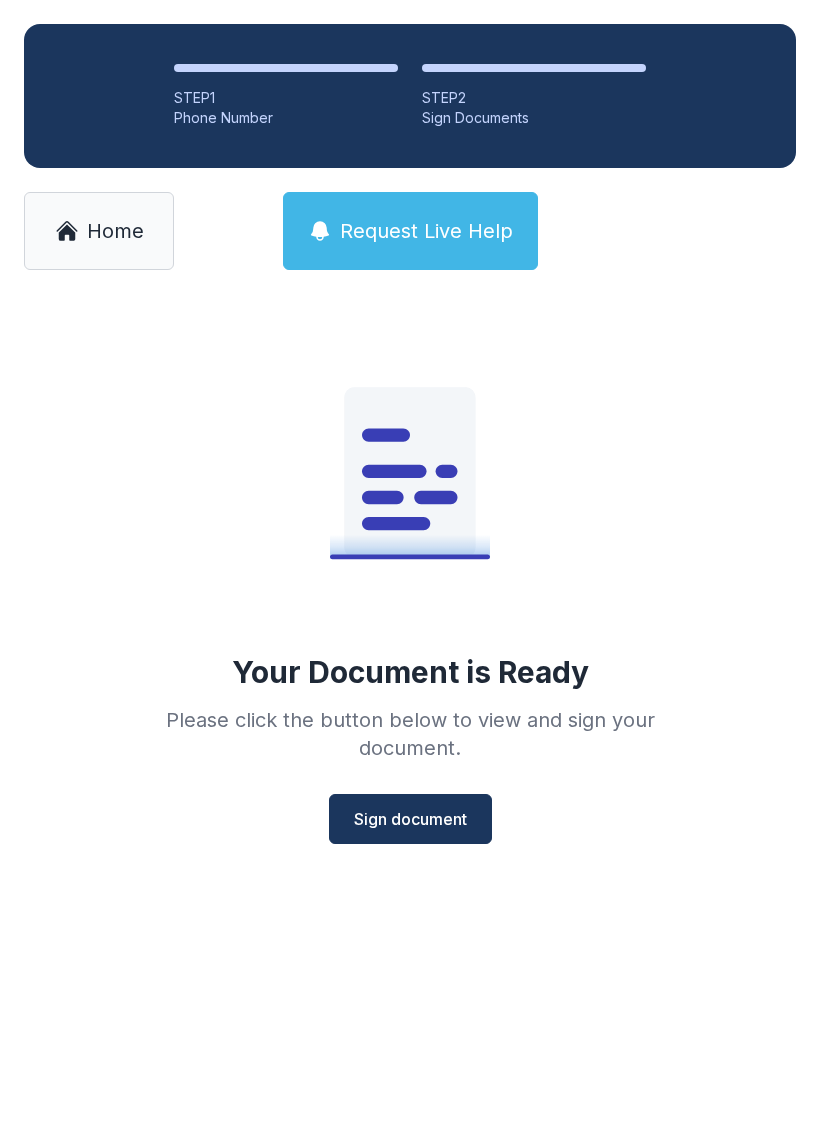 click on "Sign document" at bounding box center (410, 819) 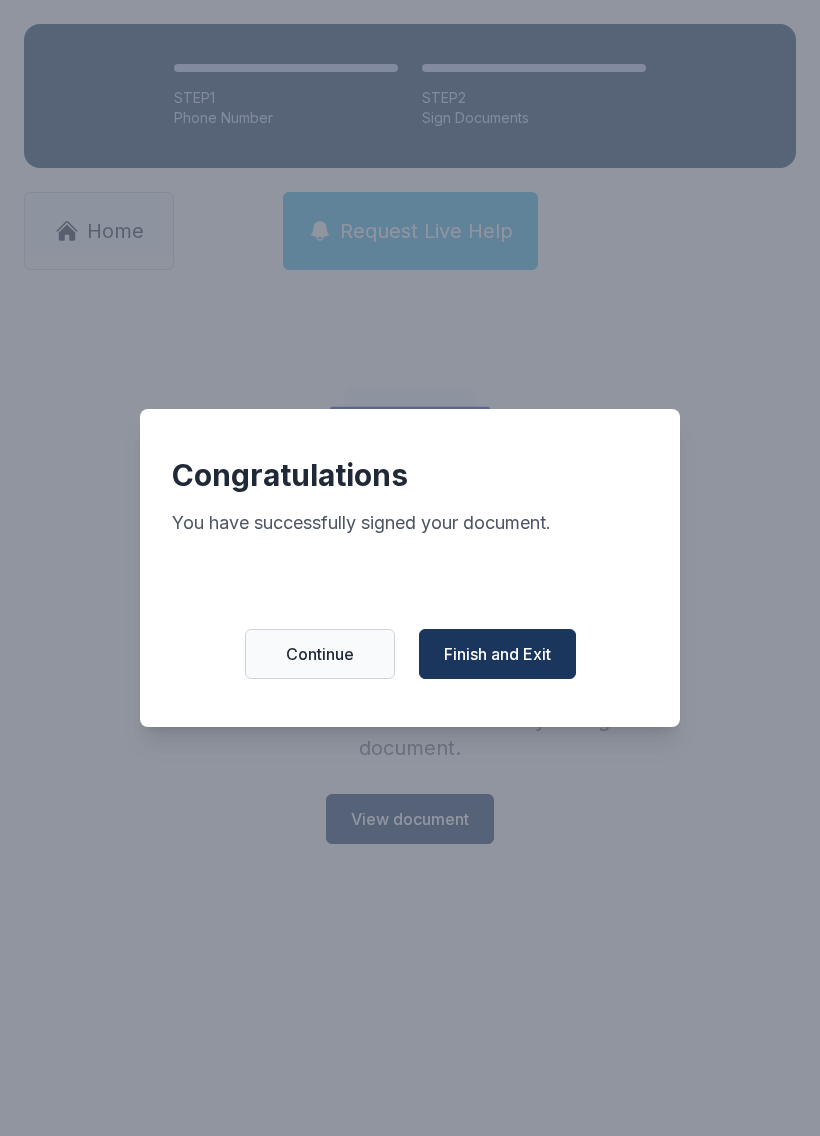 click on "Finish and Exit" at bounding box center [497, 654] 